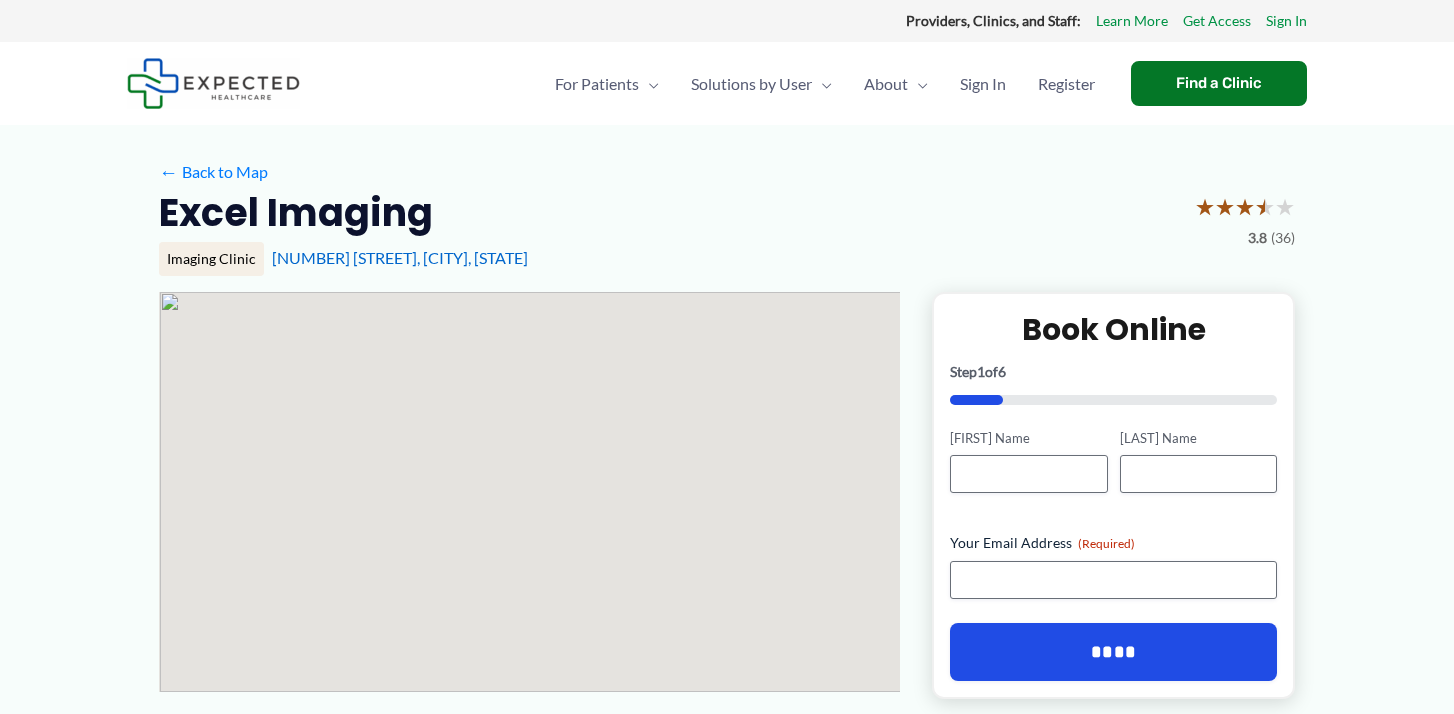 scroll, scrollTop: 0, scrollLeft: 0, axis: both 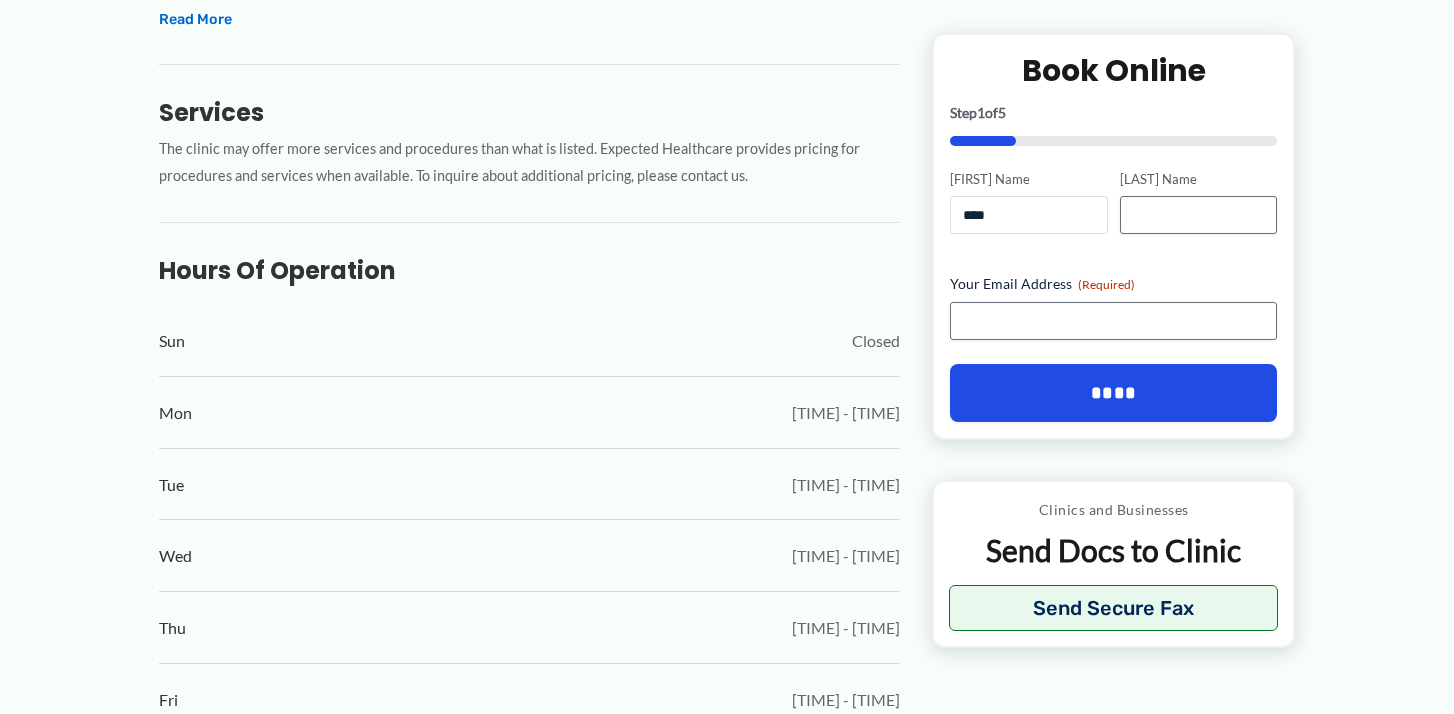 type on "****" 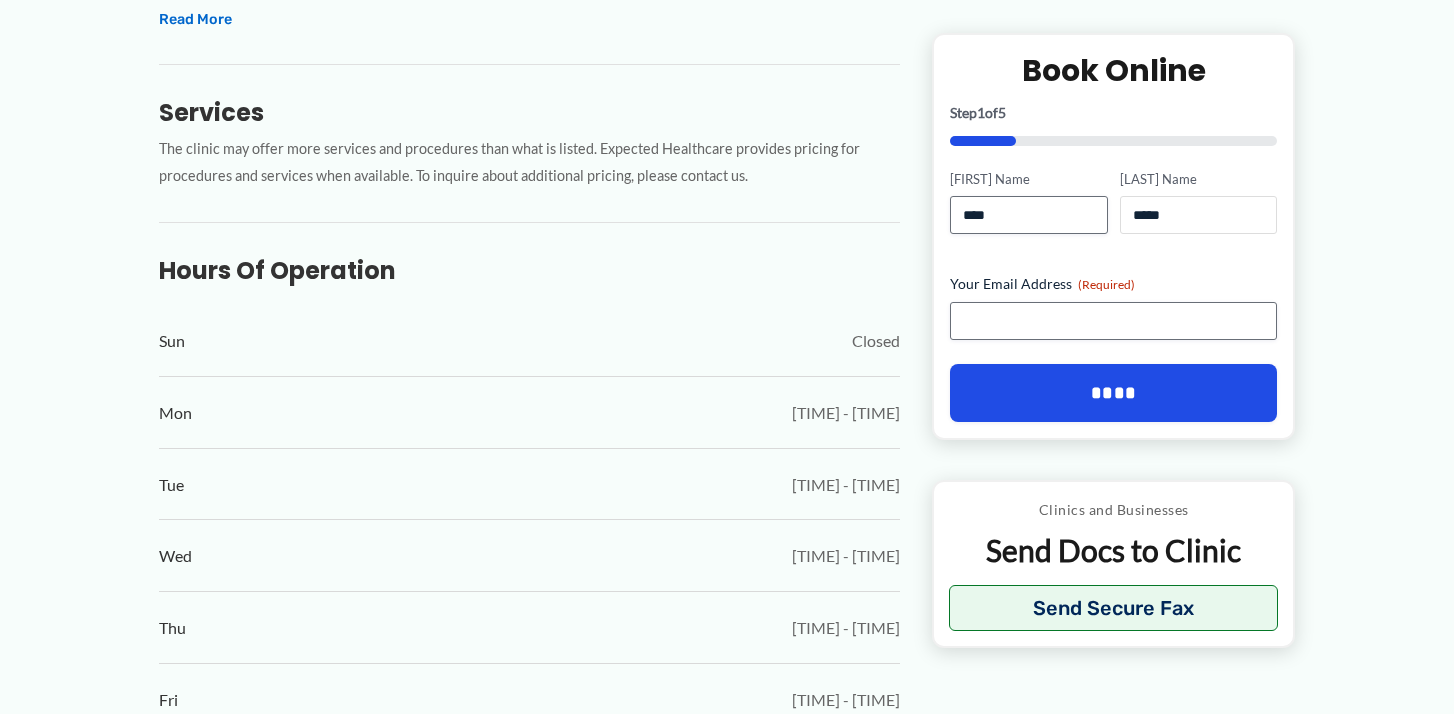 type on "*****" 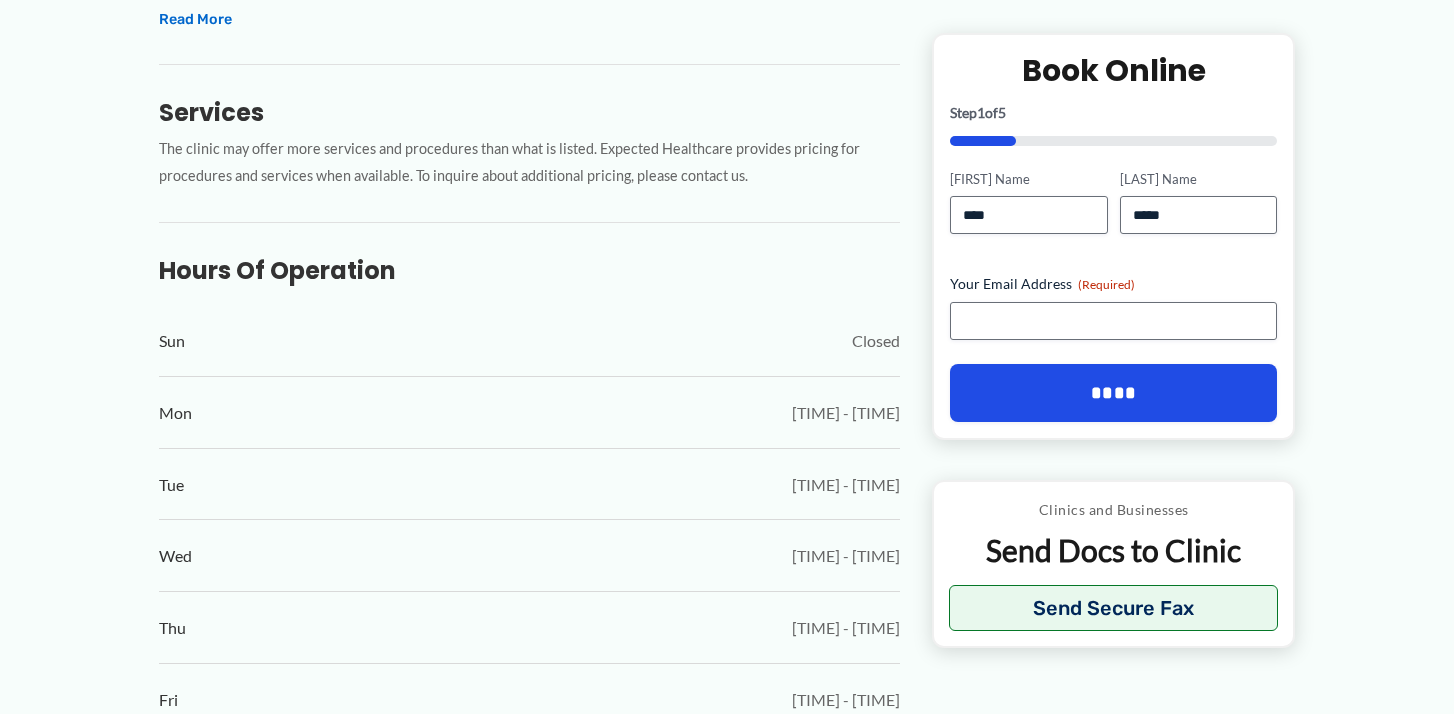 click on "Your Email Address (Required)" at bounding box center (1113, 307) 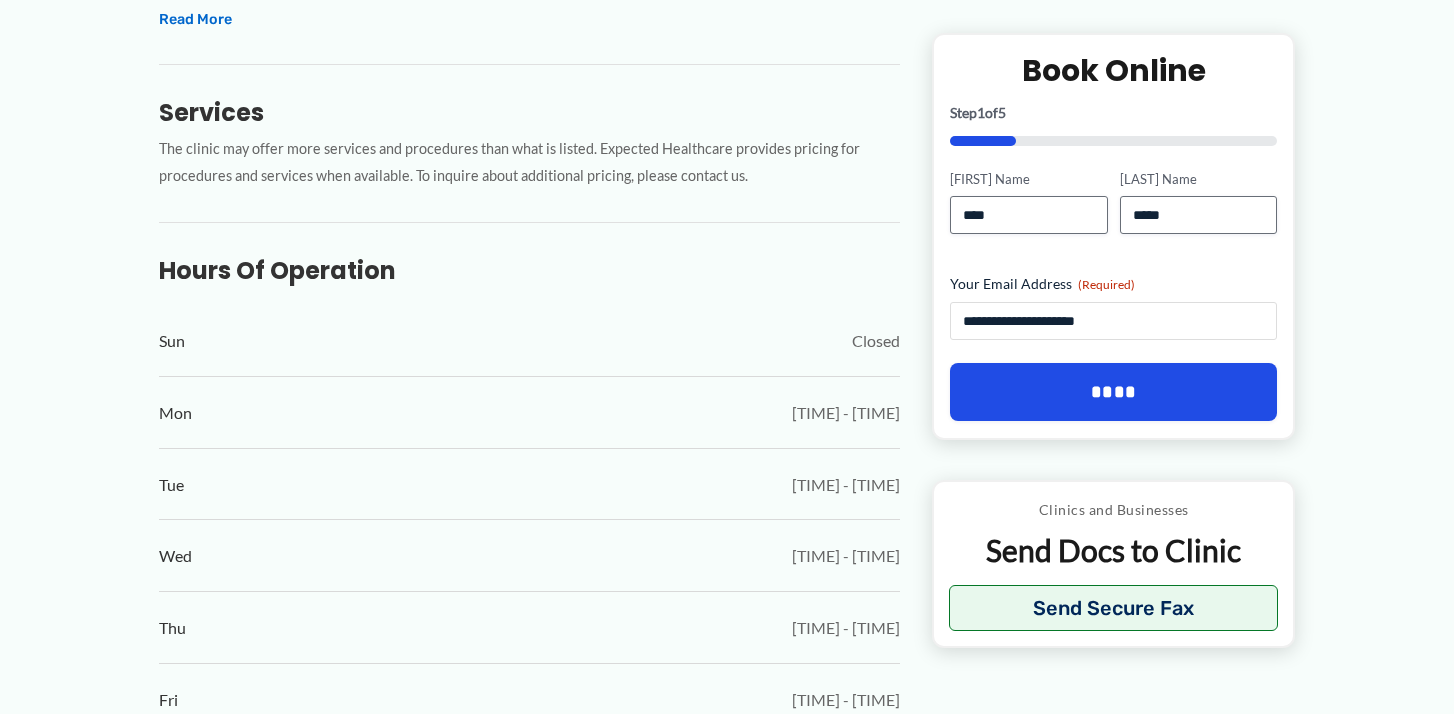 type on "**********" 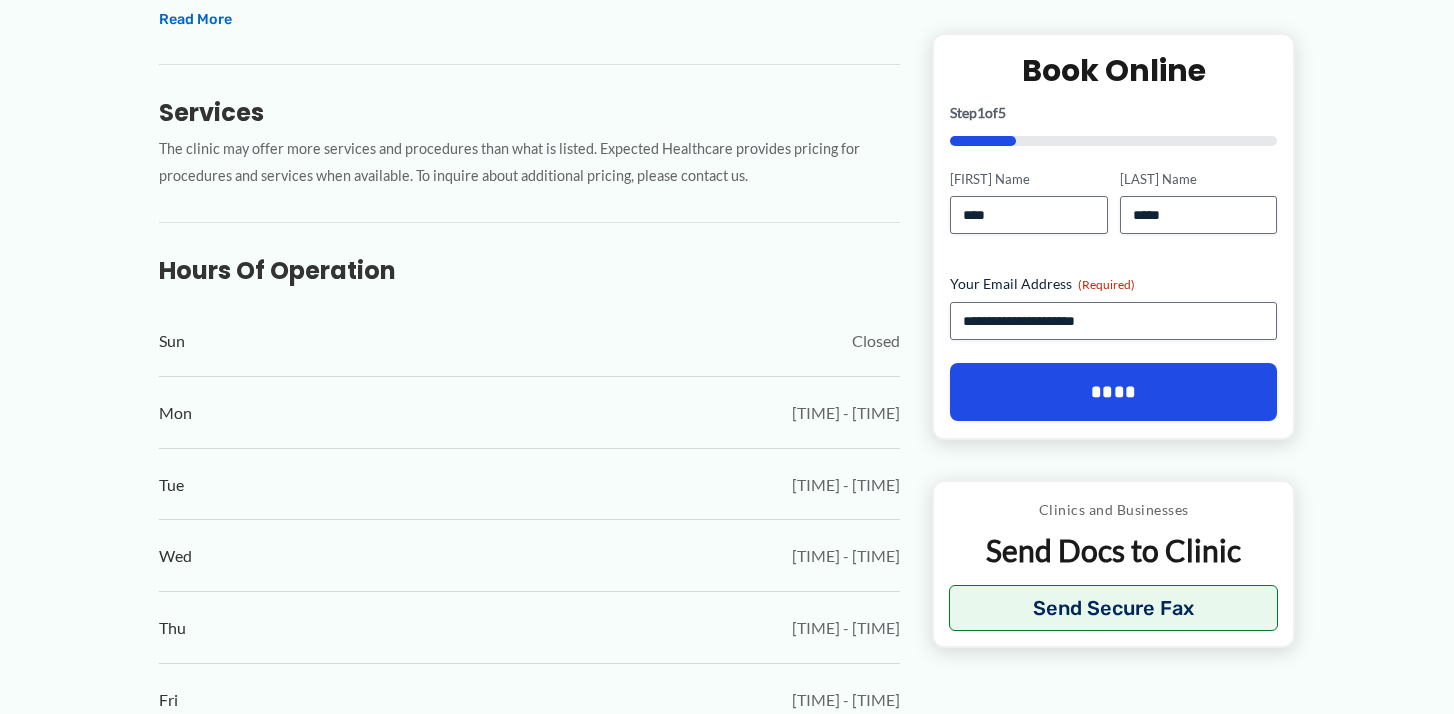 click on "****" at bounding box center [1113, 392] 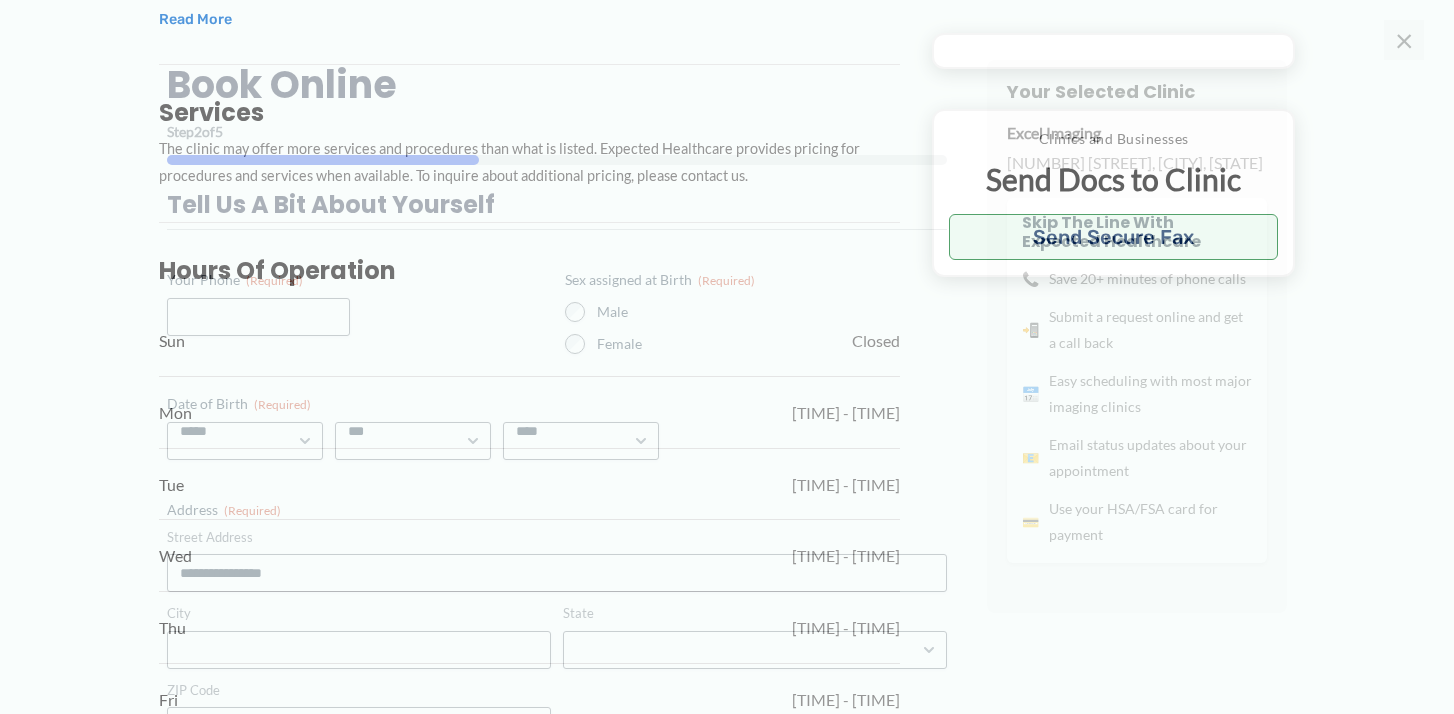 scroll, scrollTop: 844, scrollLeft: 0, axis: vertical 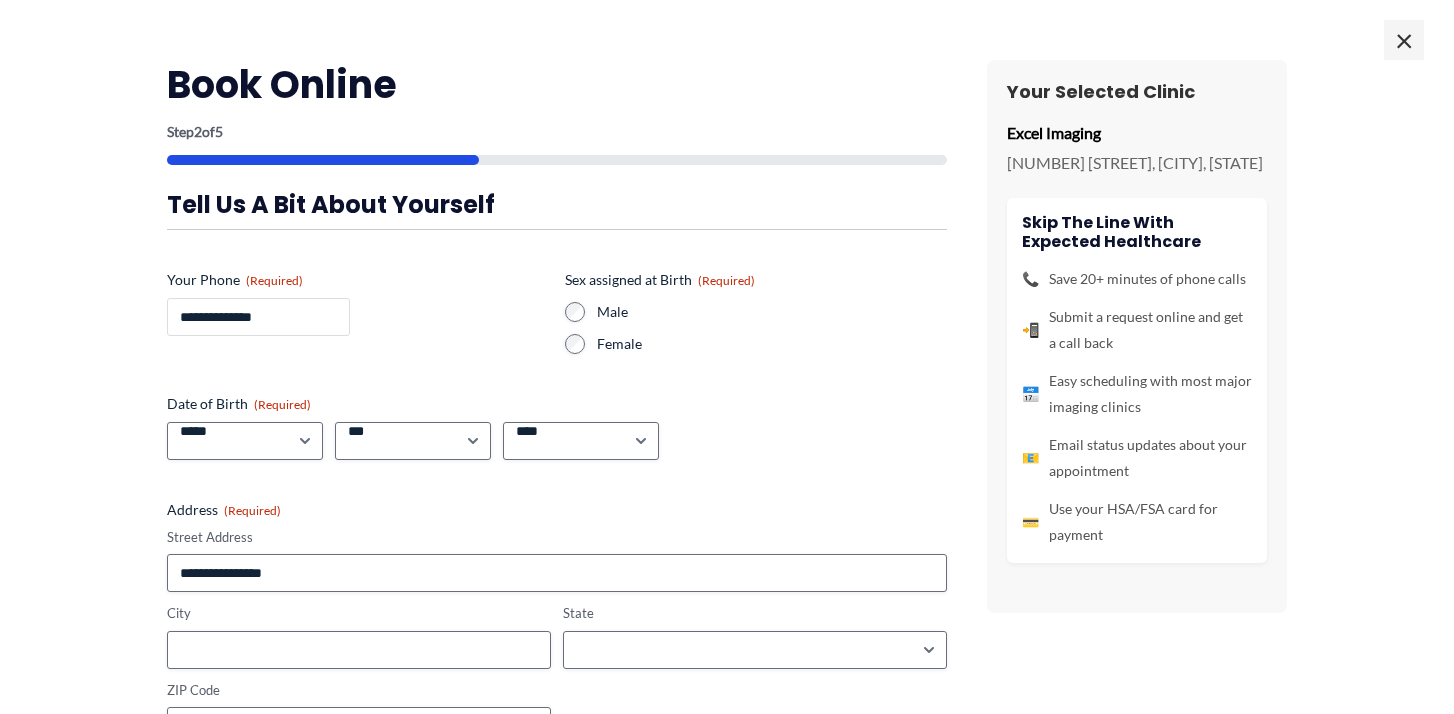 type on "**********" 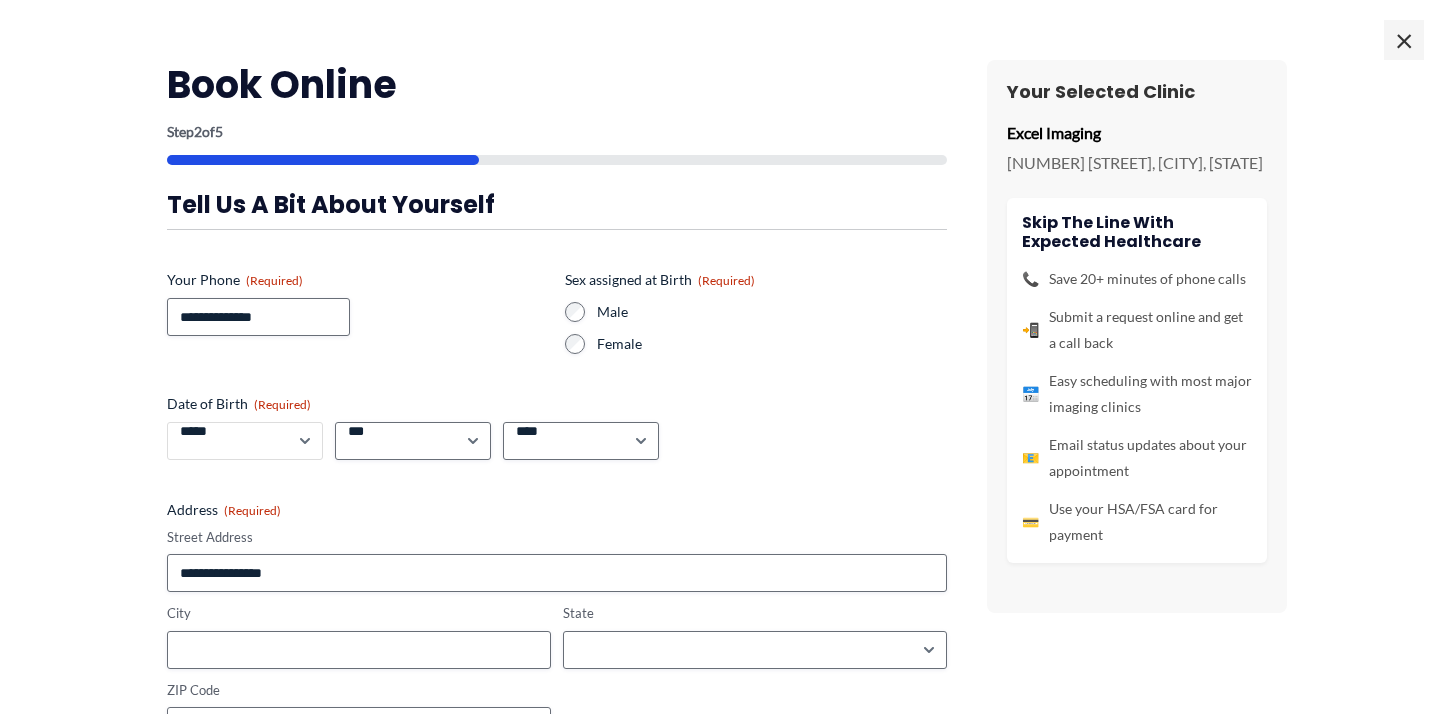 click on "***** * * * * * * * * * ** ** **" at bounding box center (245, 441) 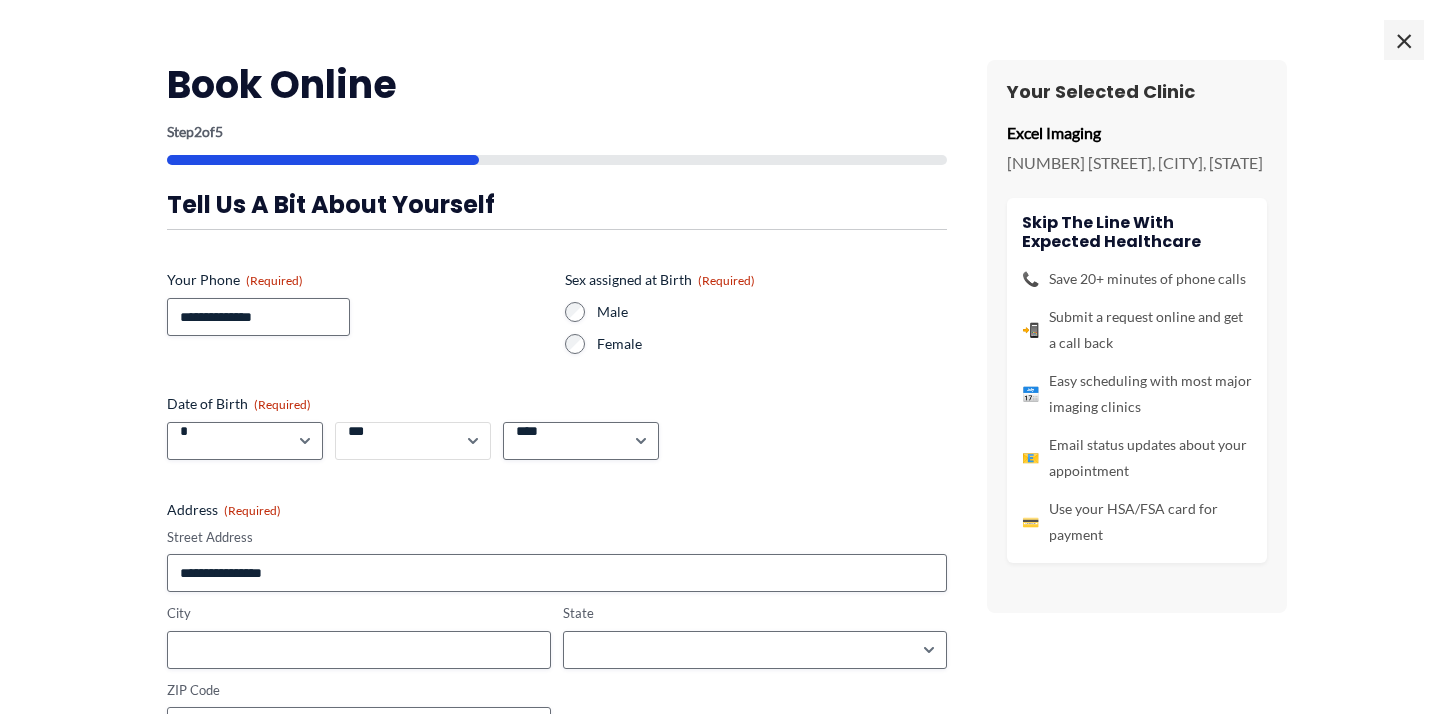select on "**" 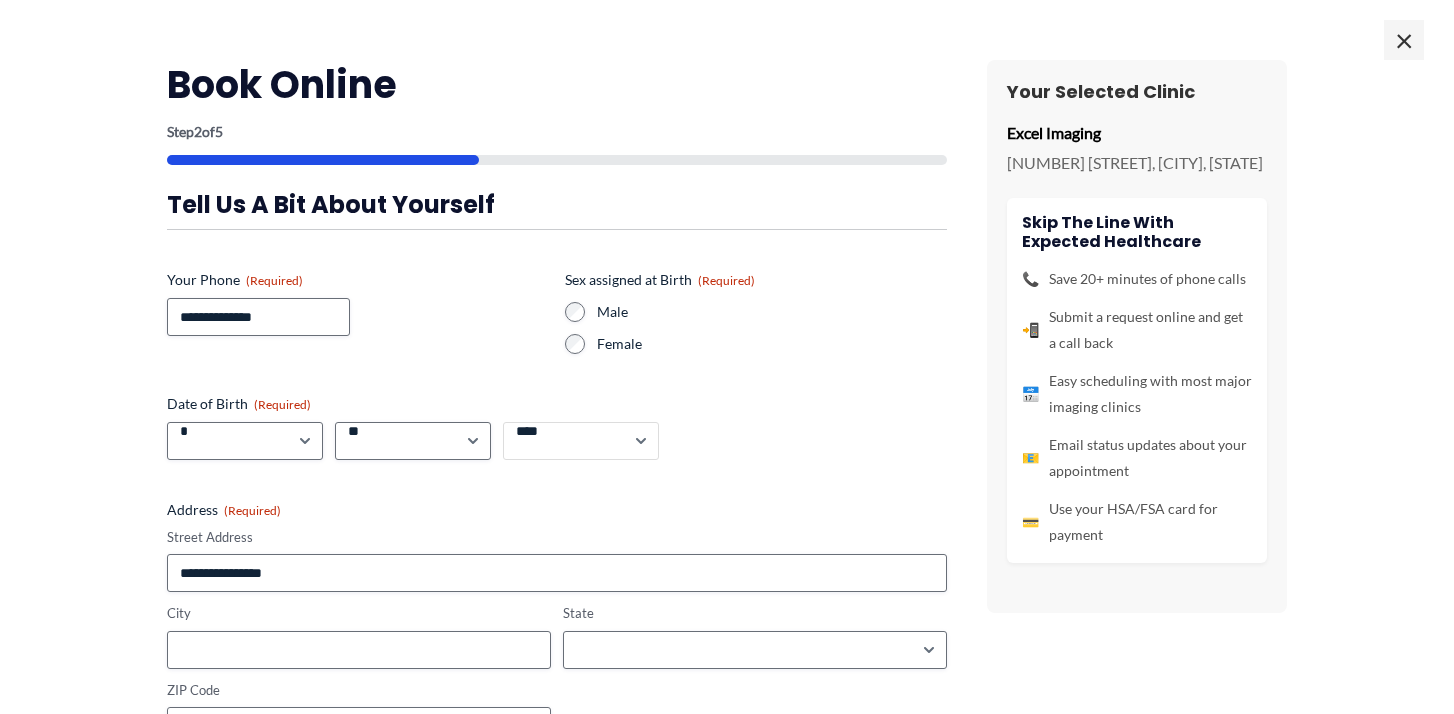click on "**** **** **** **** **** **** **** **** **** **** **** **** **** **** **** **** **** **** **** **** **** **** **** **** **** **** **** **** **** **** **** **** **** **** **** **** **** **** **** **** **** **** **** **** **** **** **** **** **** **** **** **** **** **** **** **** **** **** **** **** **** **** **** **** **** **** **** **** **** **** **** **** **** **** **** **** **** **** **** **** **** **** **** **** **** **** **** **** **** **** **** **** **** **** **** **** **** **** **** **** **** **** **** **** **** **** **** ****" at bounding box center (581, 441) 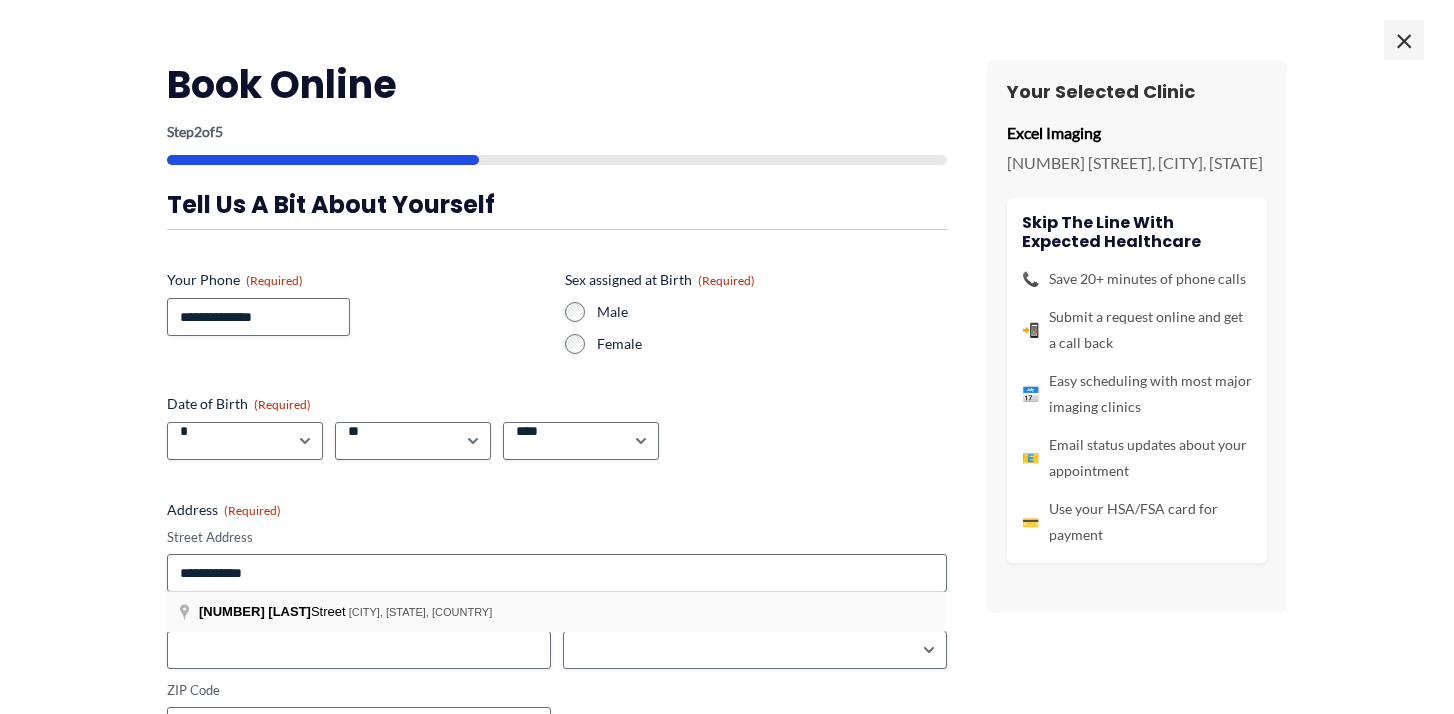 type on "**********" 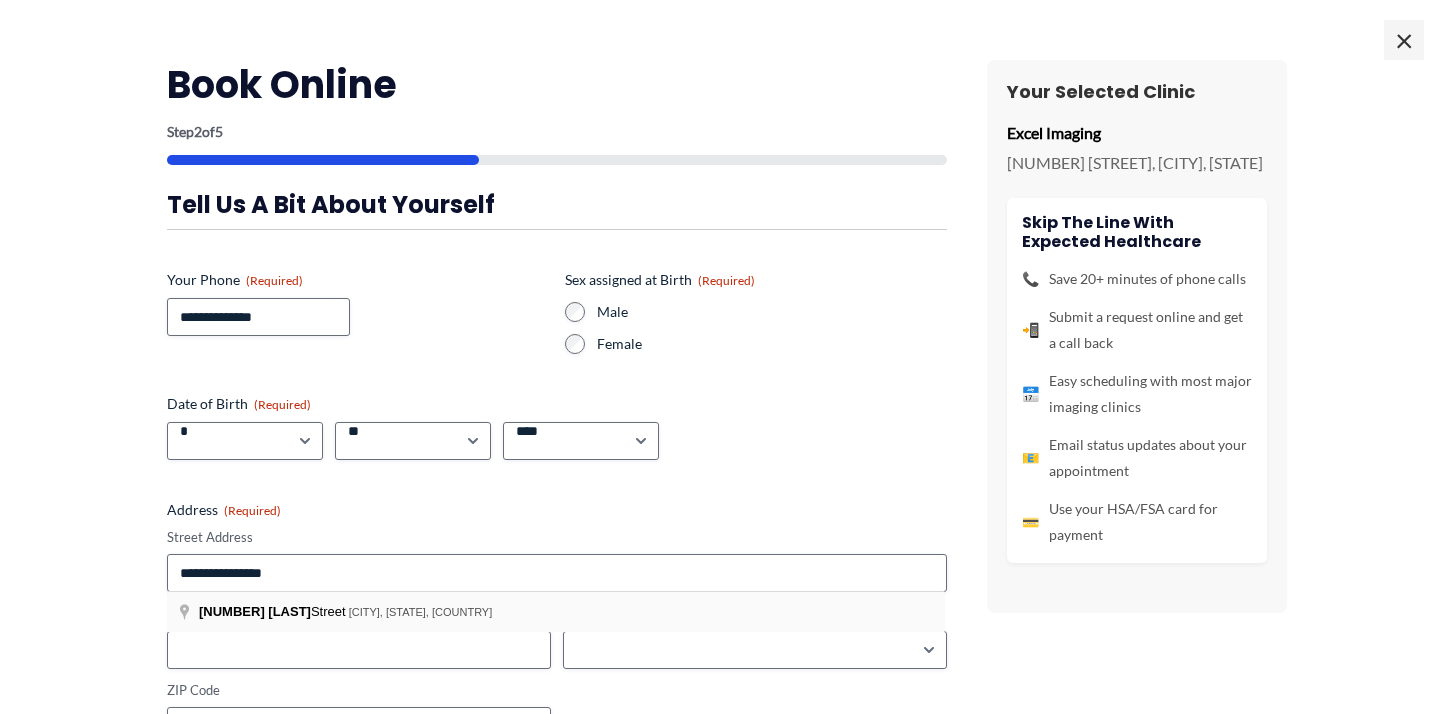 type on "**********" 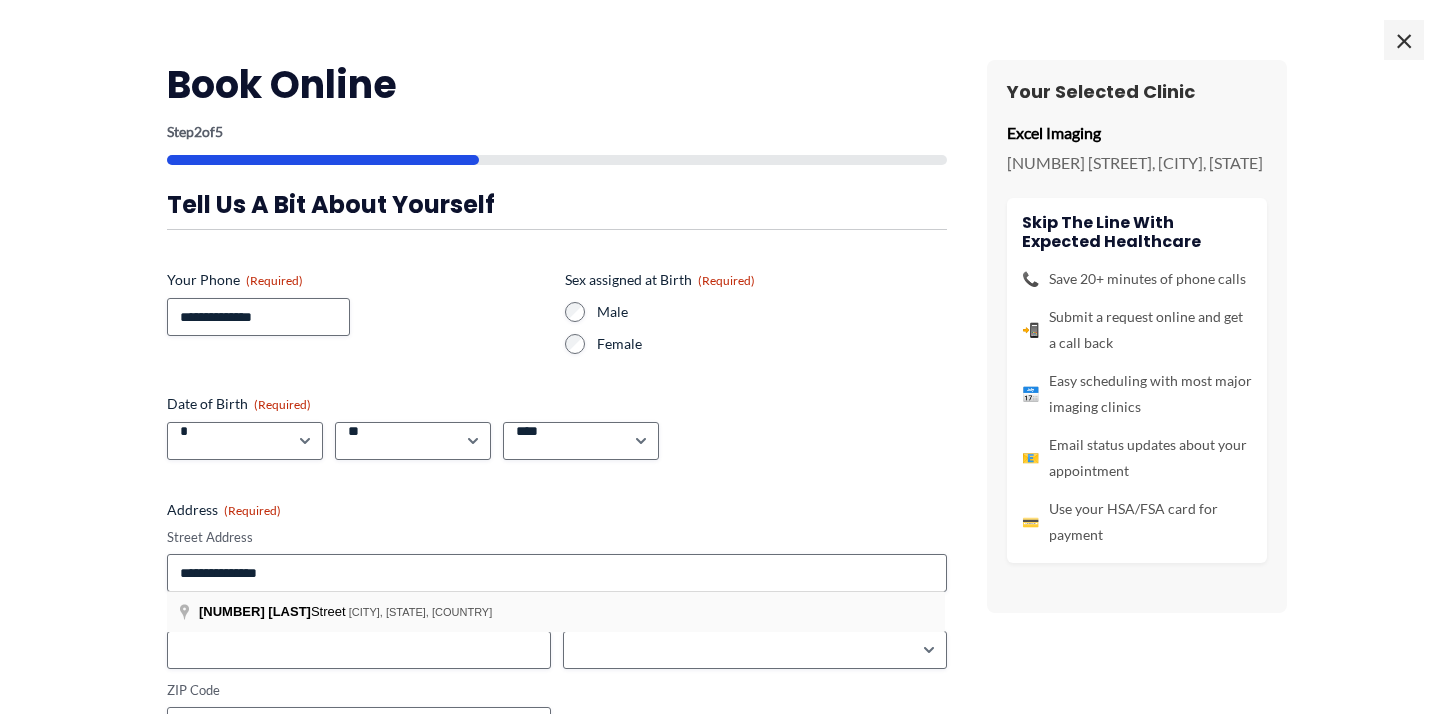 type on "*********" 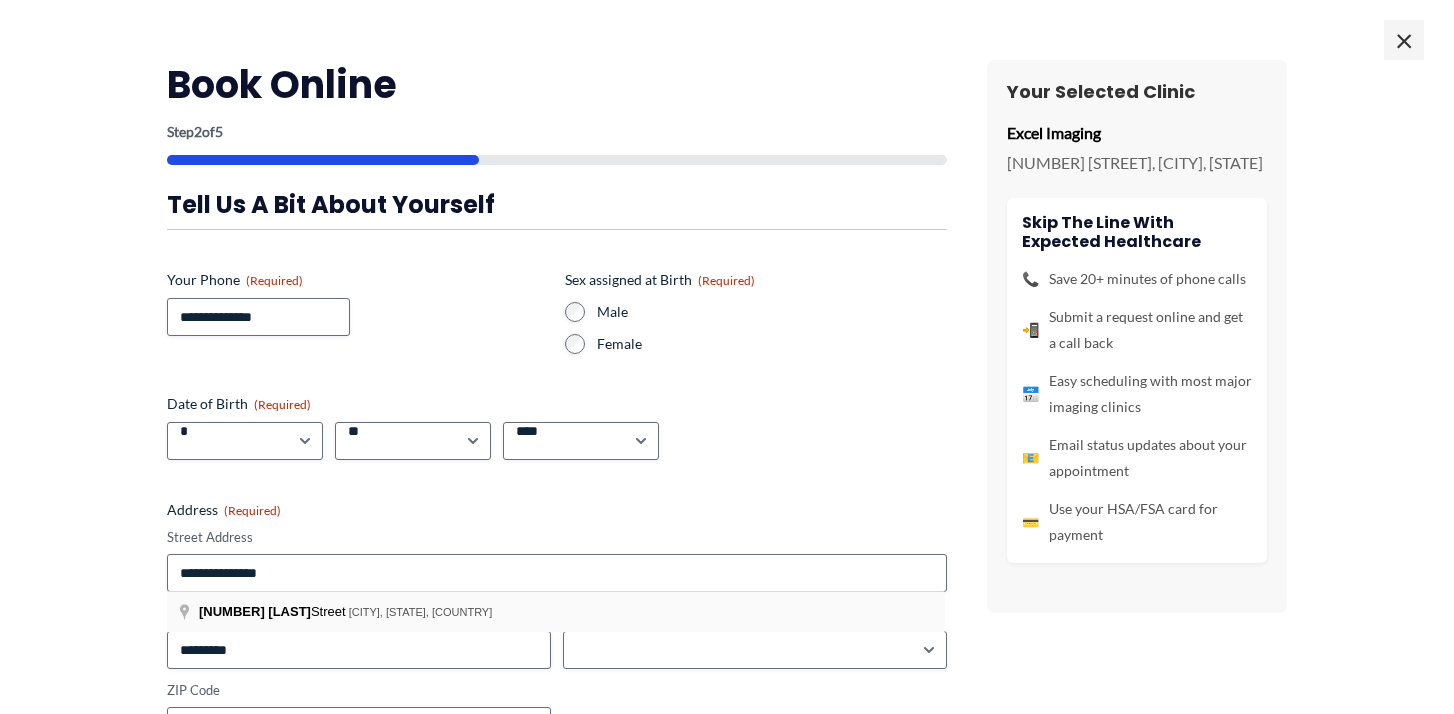 select on "********" 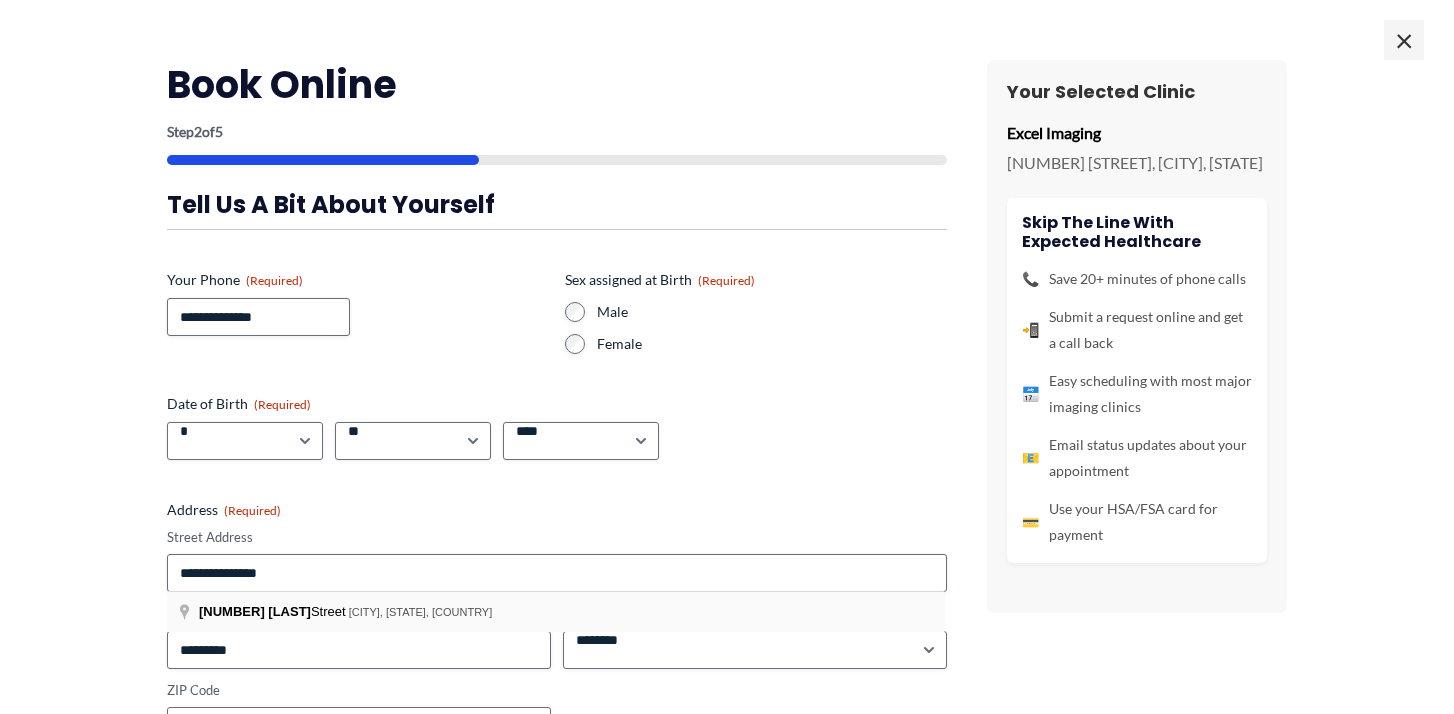 type on "**********" 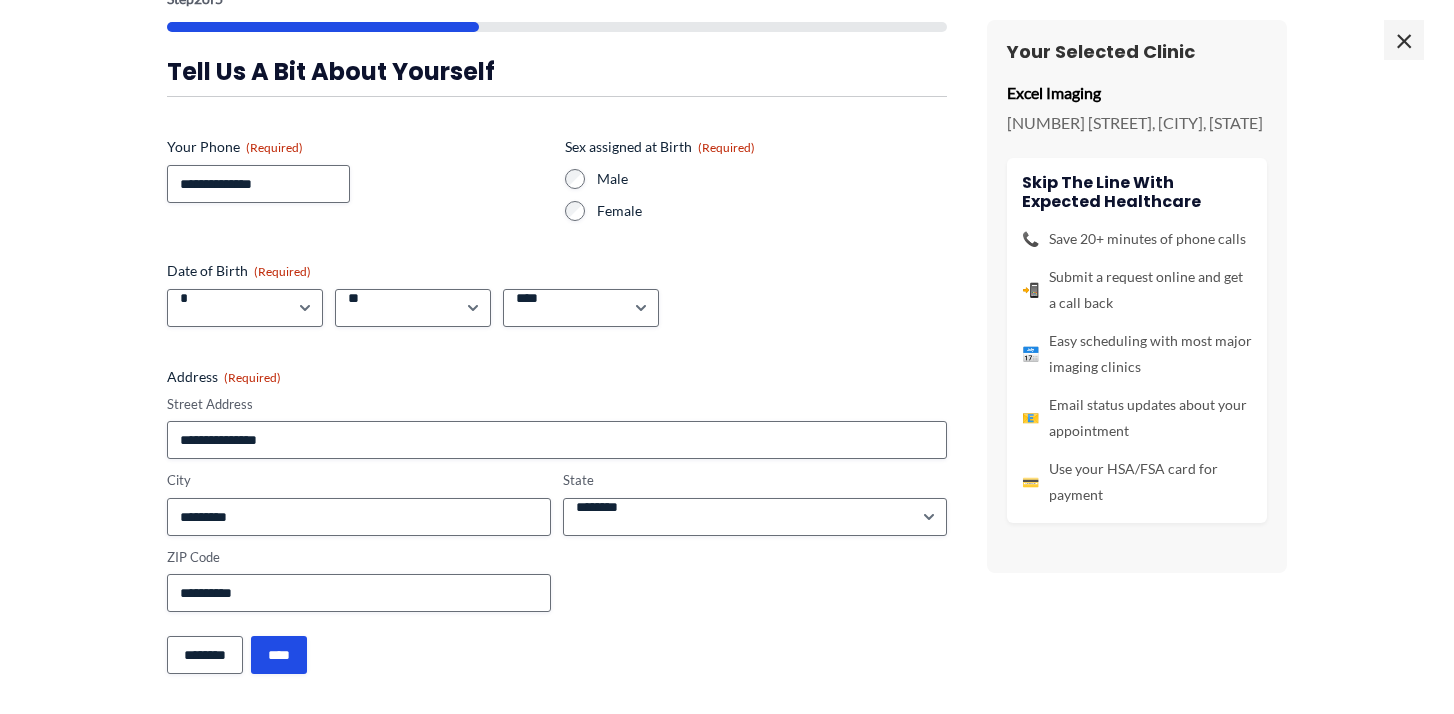 scroll, scrollTop: 136, scrollLeft: 0, axis: vertical 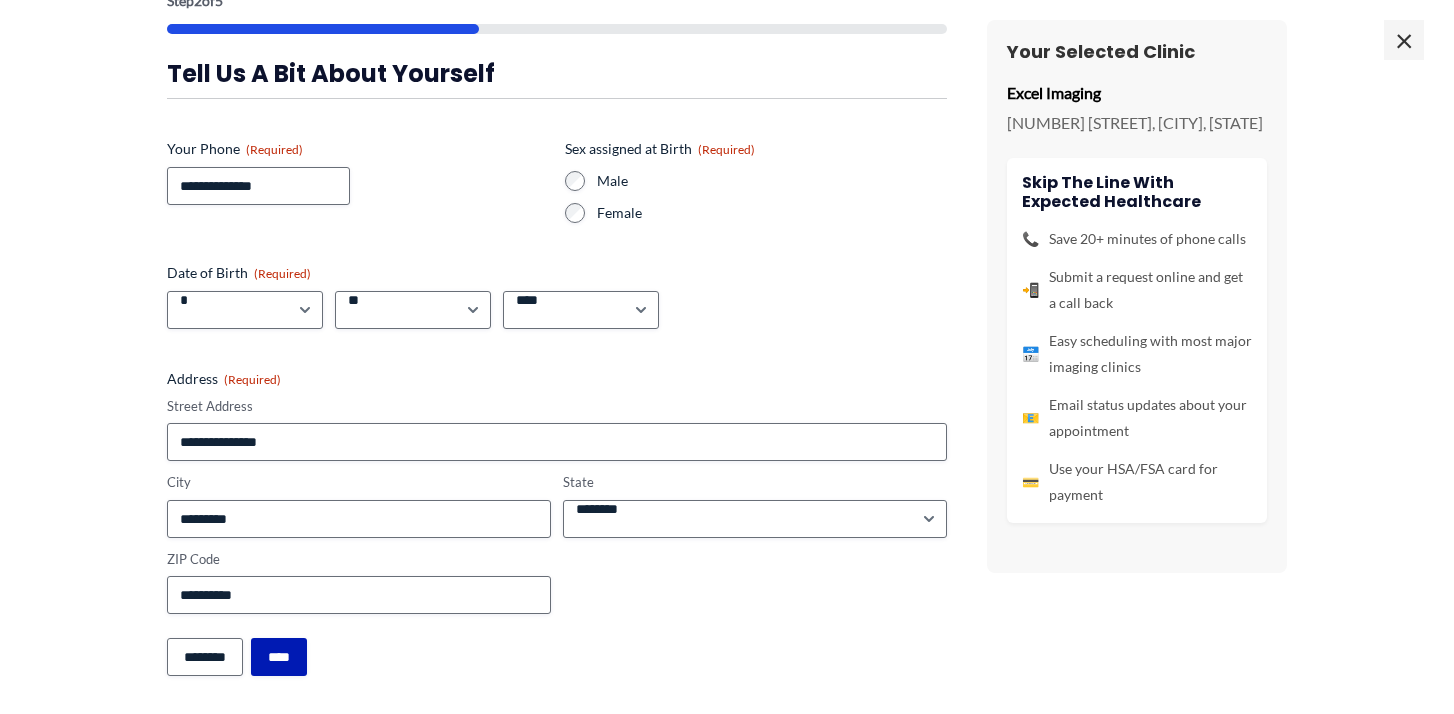 click on "****" at bounding box center (279, 657) 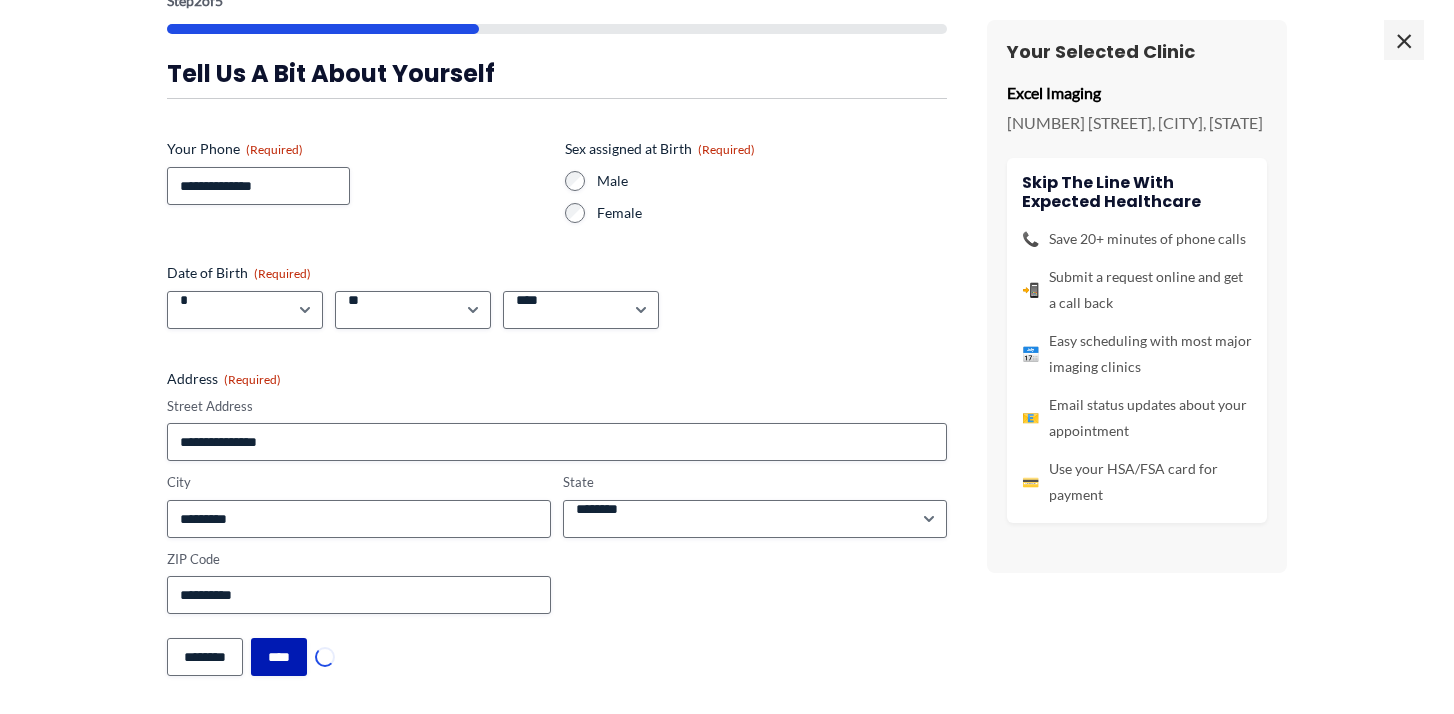 scroll, scrollTop: 0, scrollLeft: 0, axis: both 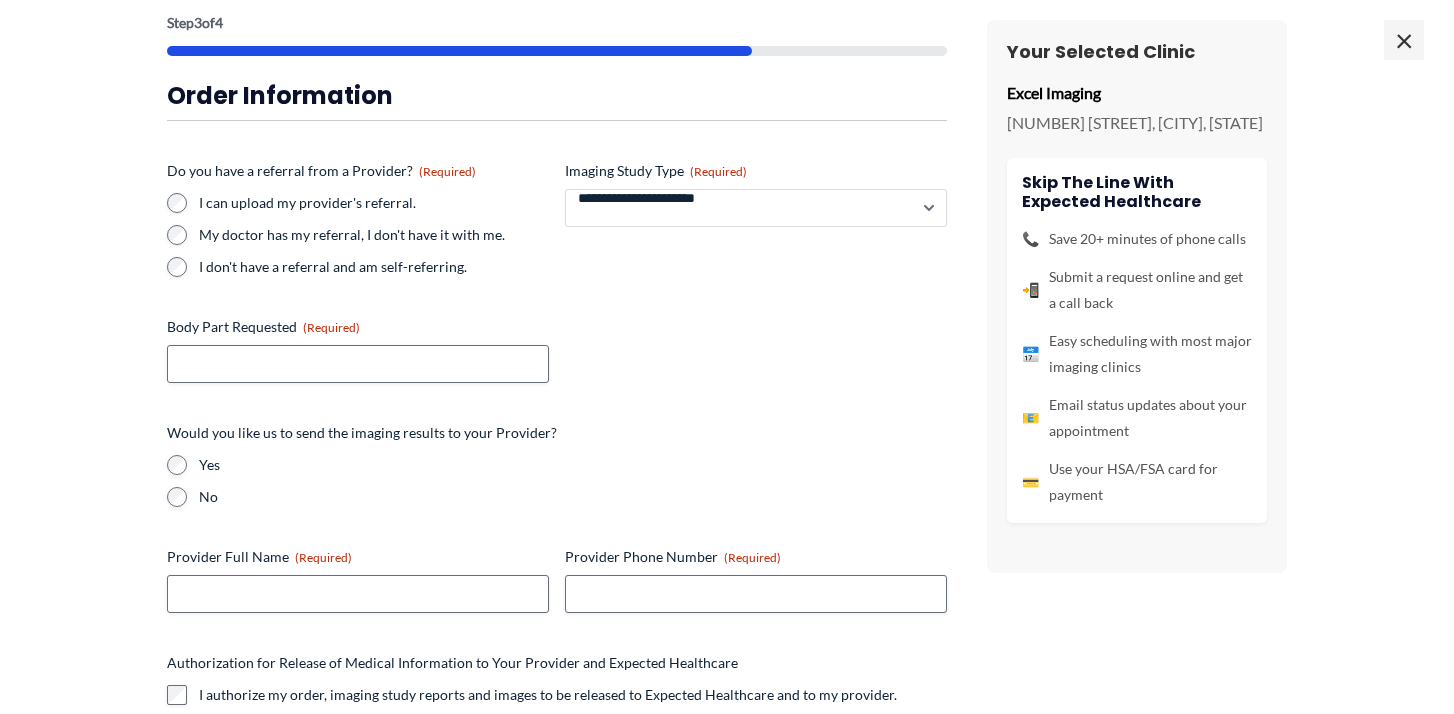 select on "*******" 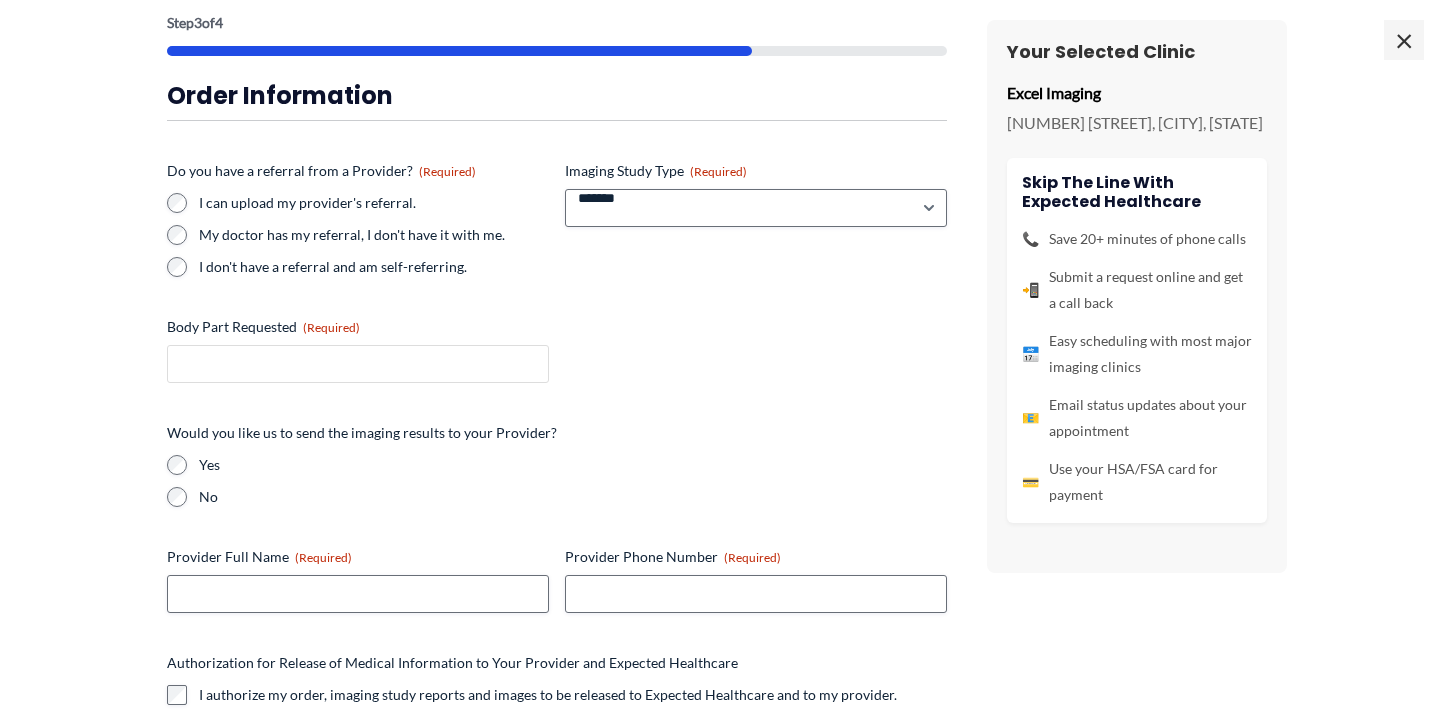 click on "Body Part Requested (Required)" at bounding box center [358, 364] 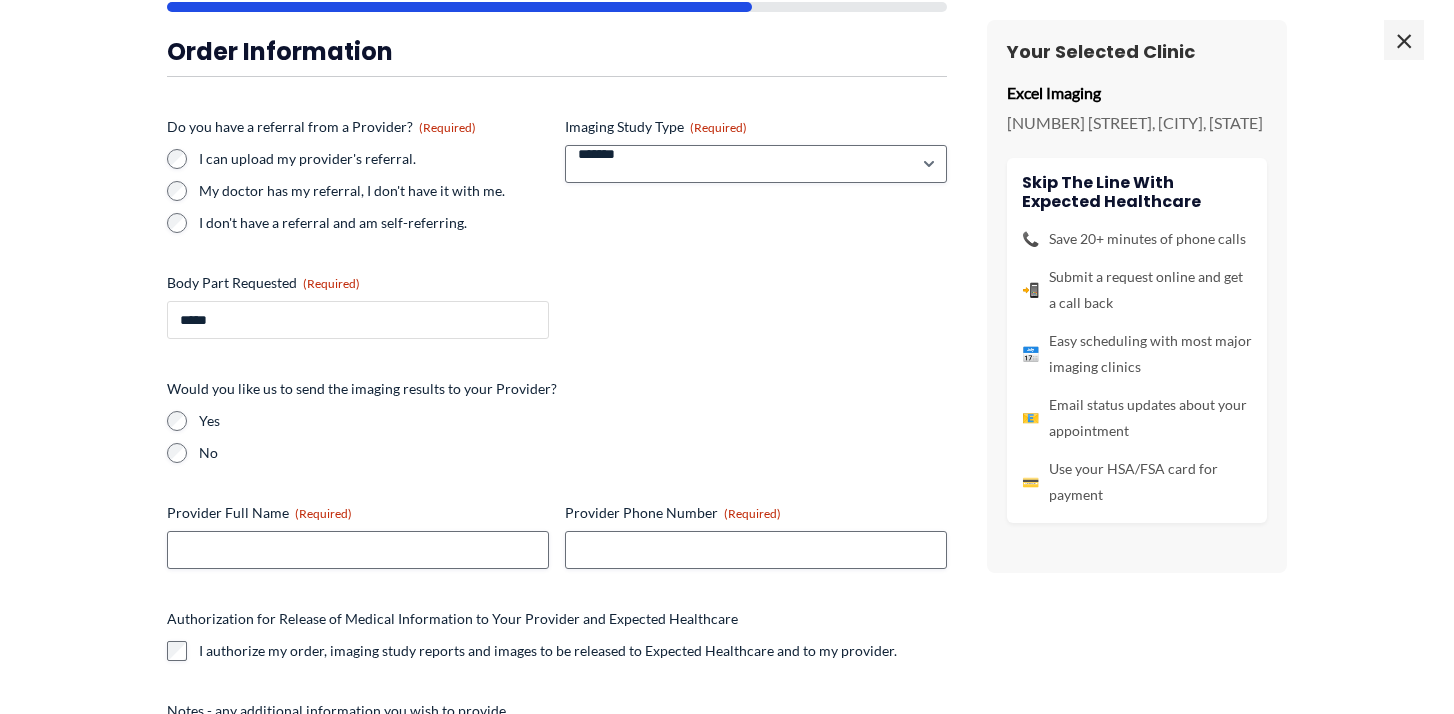 scroll, scrollTop: 166, scrollLeft: 0, axis: vertical 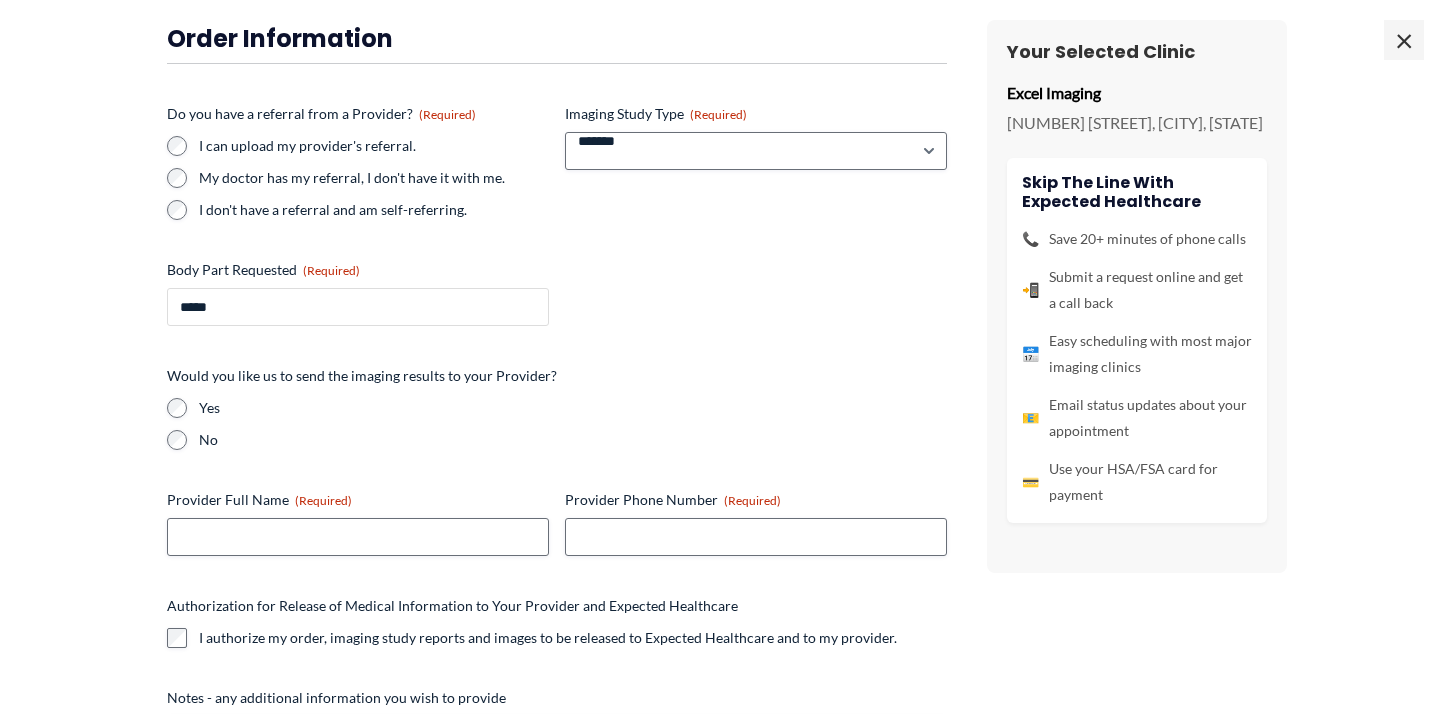 type on "*****" 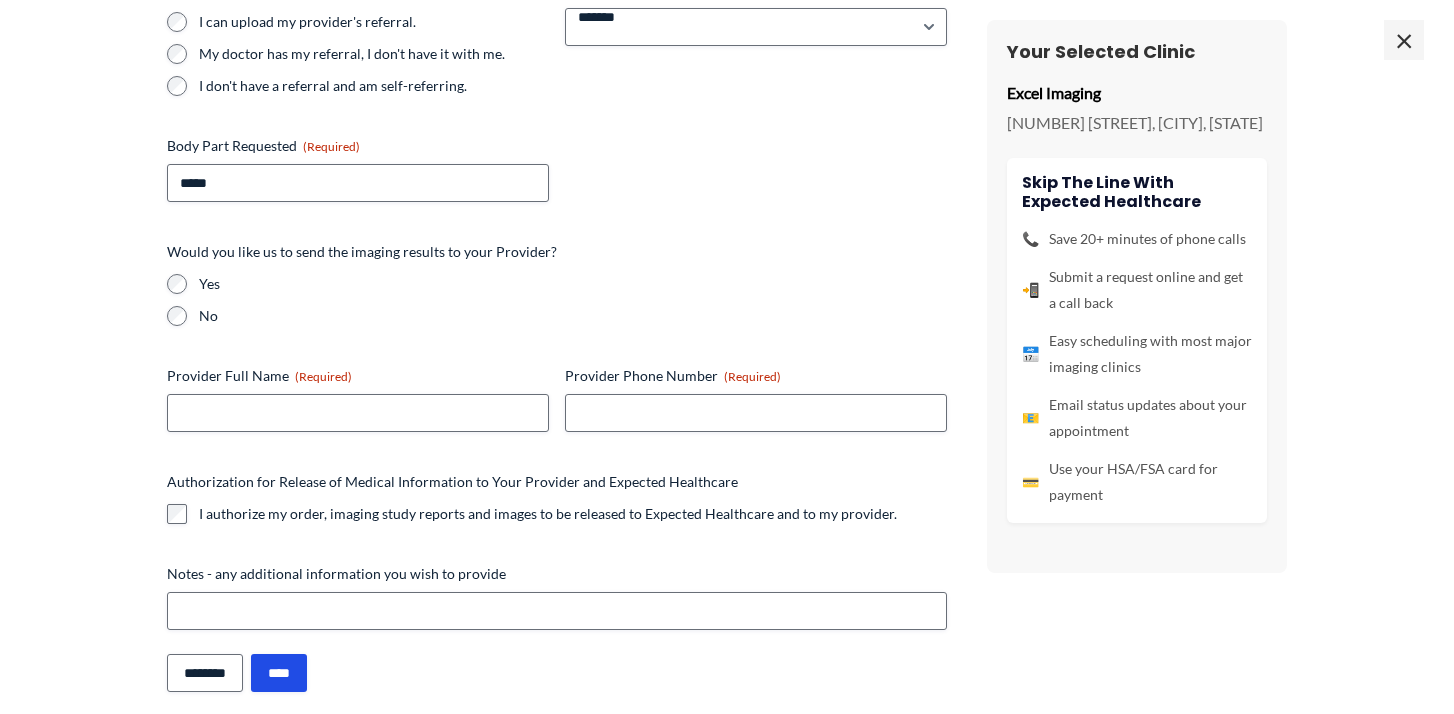 scroll, scrollTop: 298, scrollLeft: 0, axis: vertical 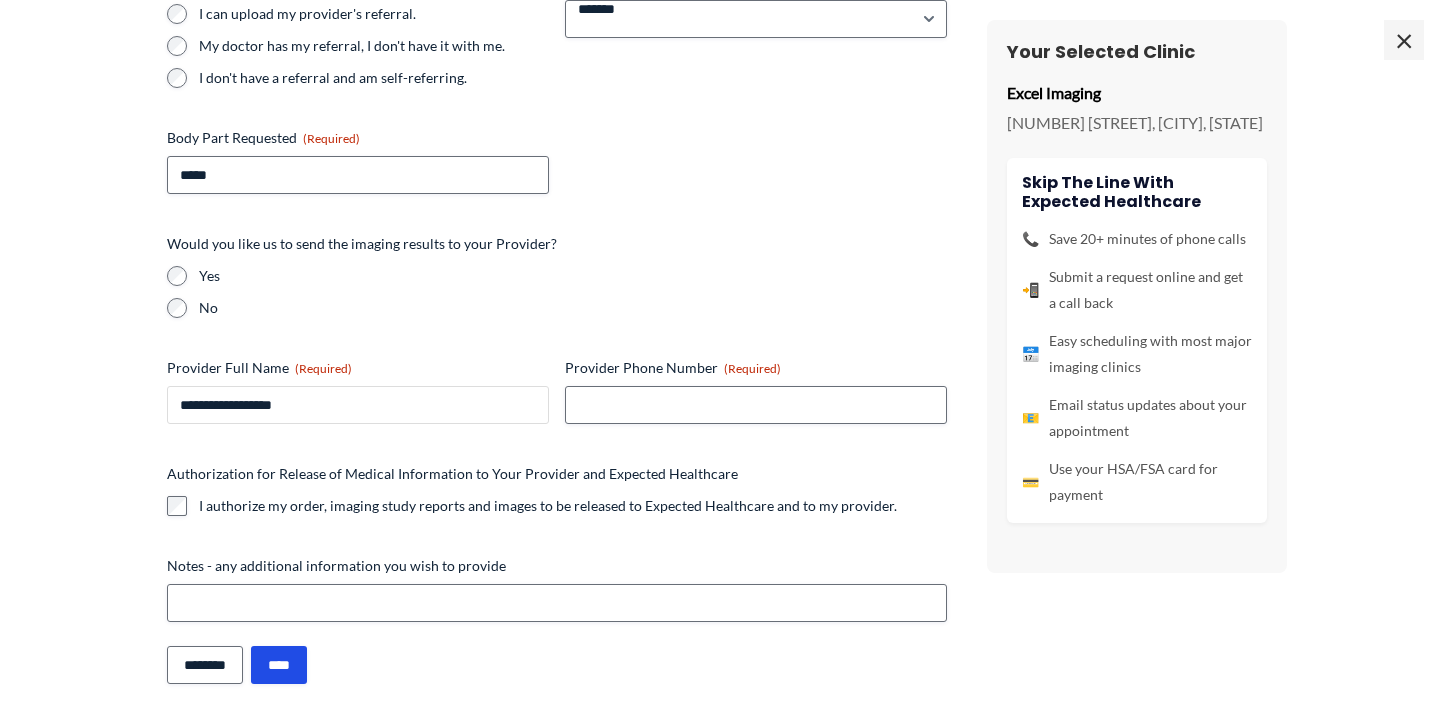 type on "**********" 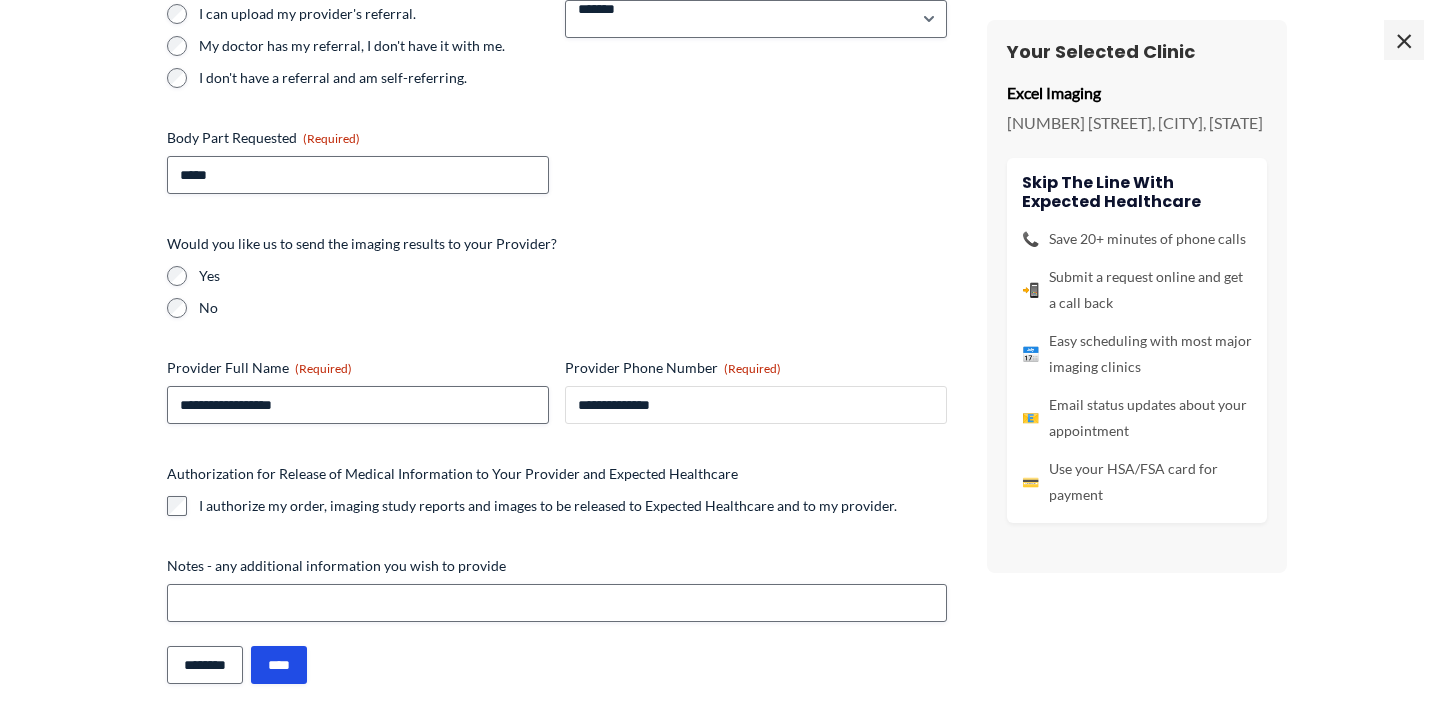 type on "**********" 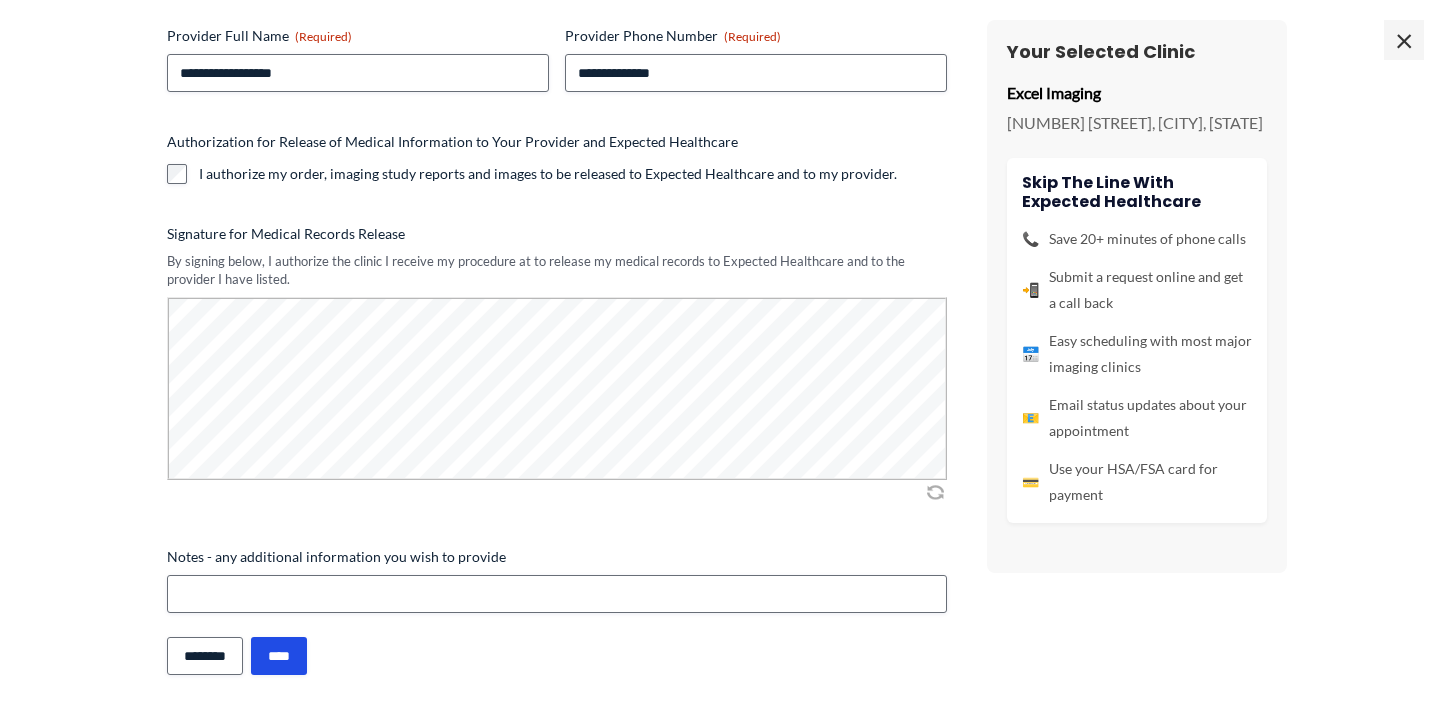 scroll, scrollTop: 629, scrollLeft: 0, axis: vertical 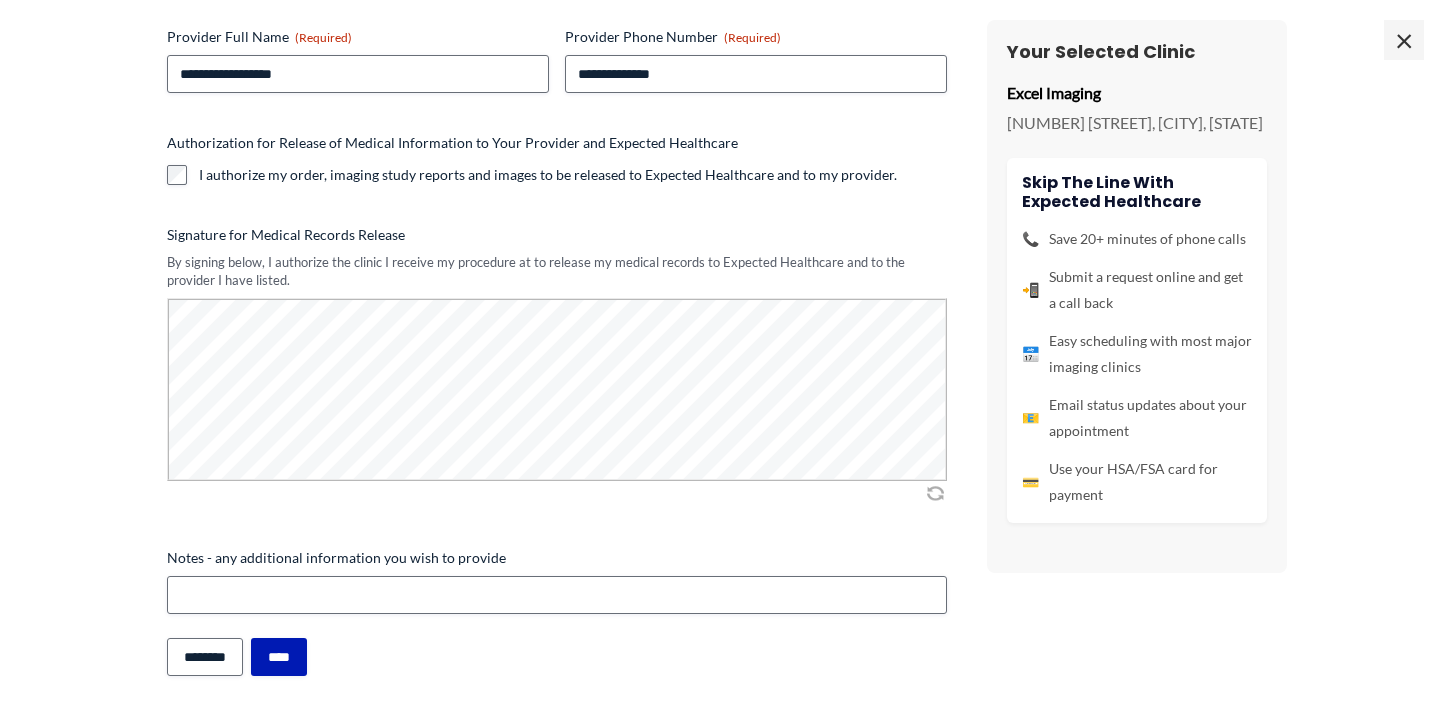 click on "****" at bounding box center (279, 657) 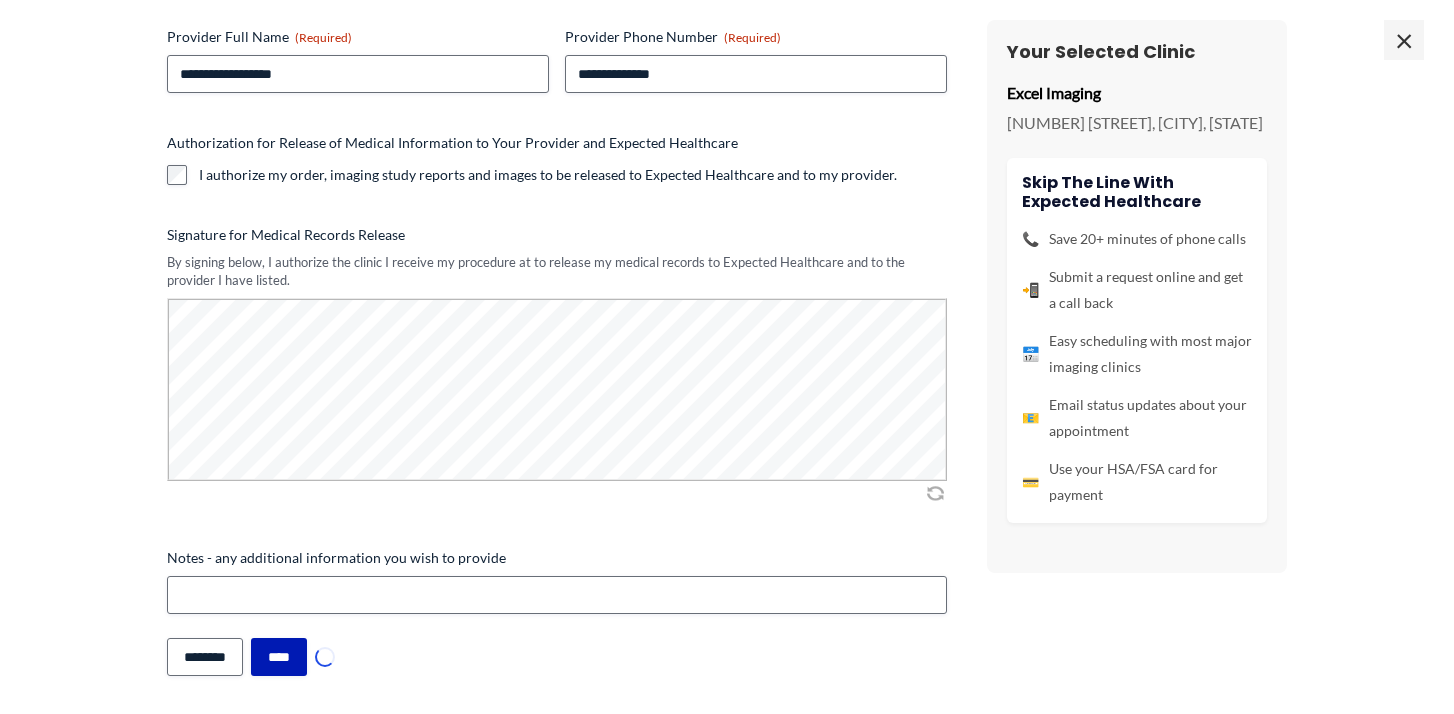 scroll, scrollTop: 0, scrollLeft: 0, axis: both 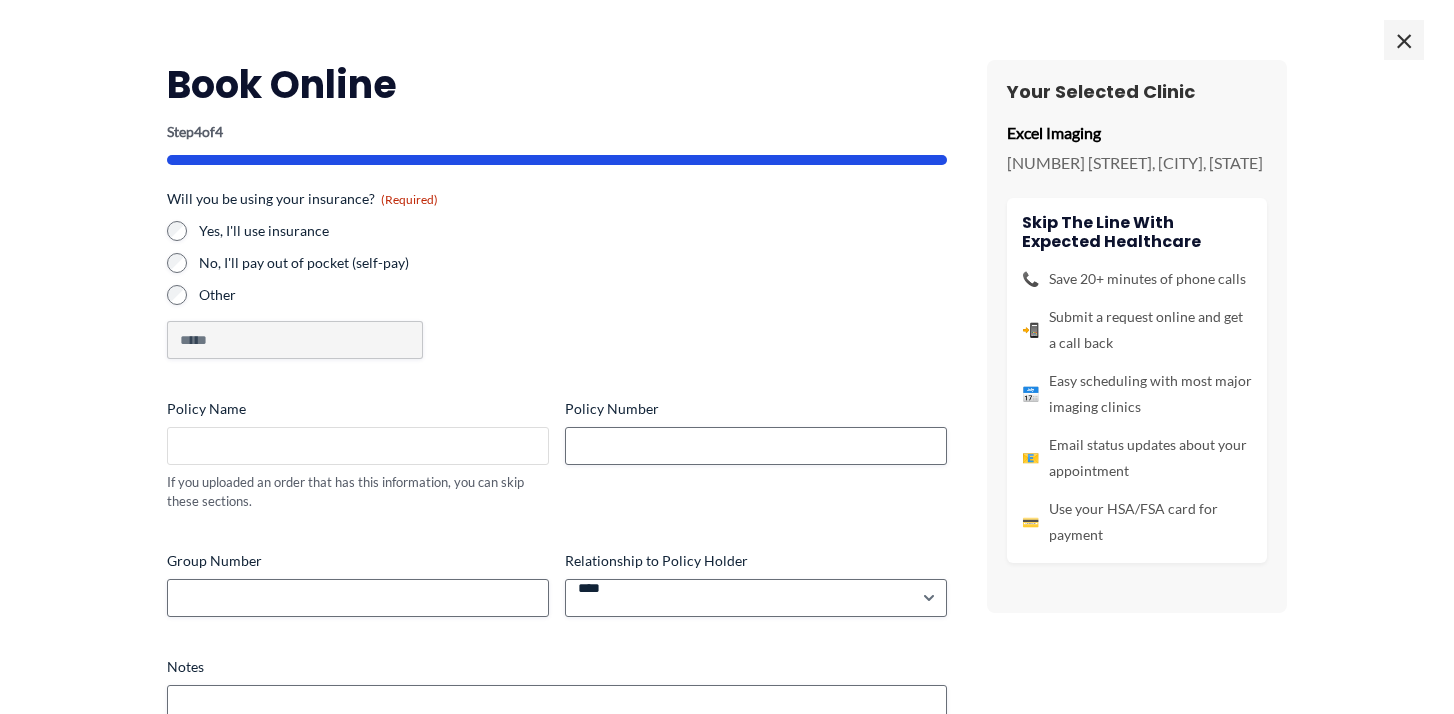 click on "Policy Name" at bounding box center [358, 446] 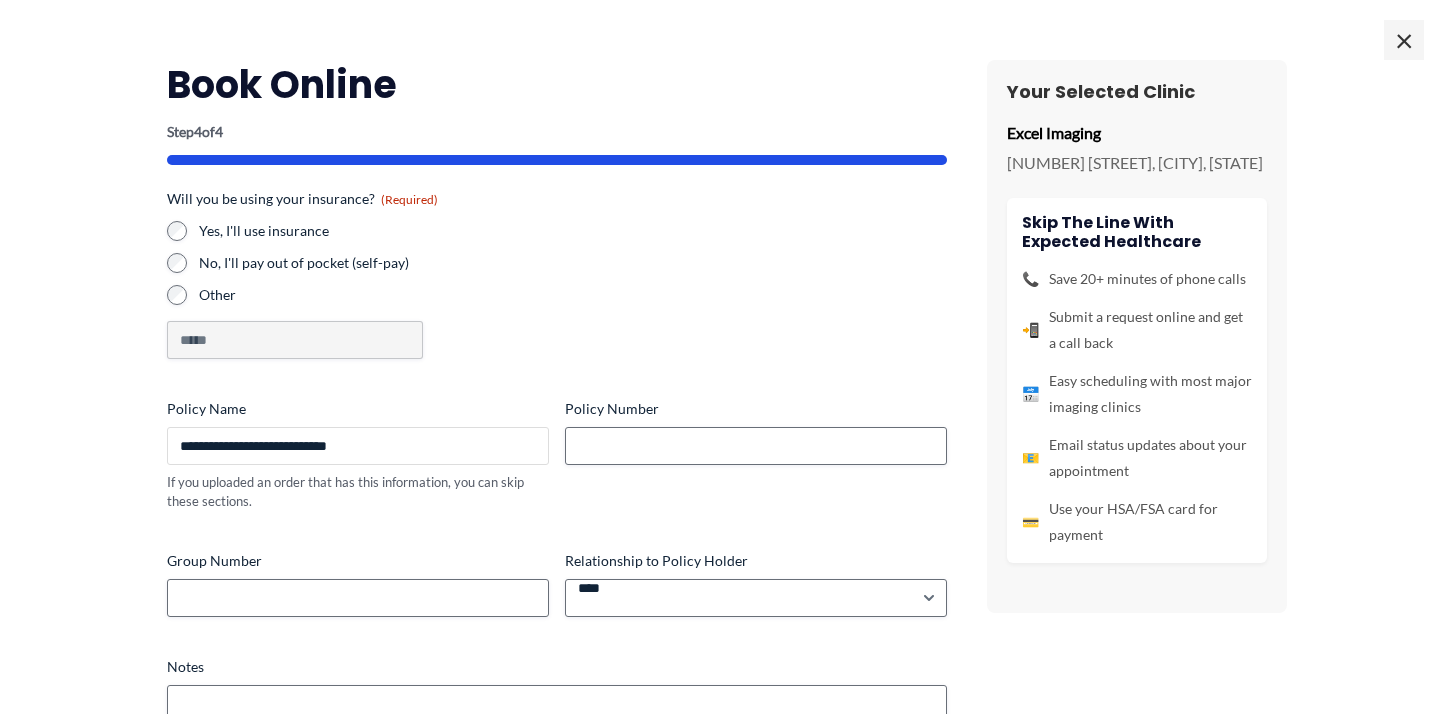 type on "**********" 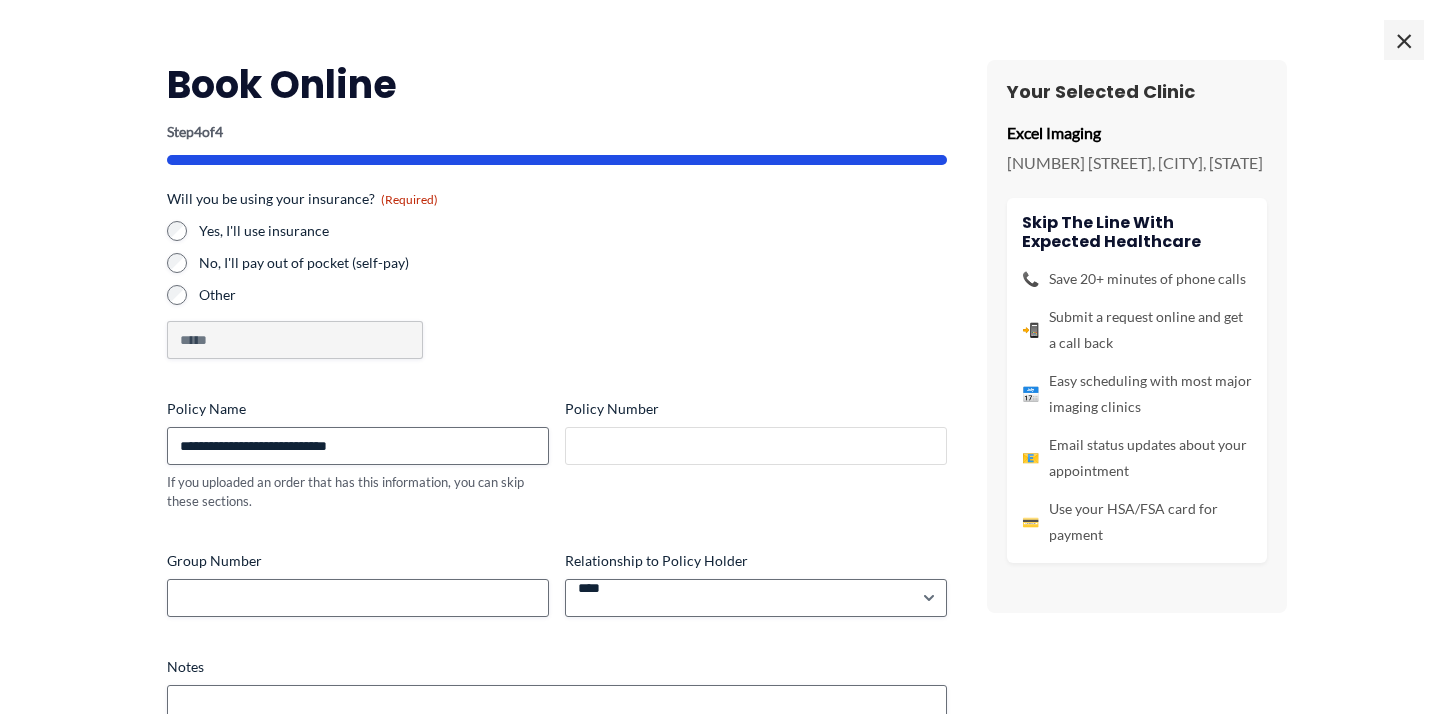 click on "Policy Number" at bounding box center [756, 446] 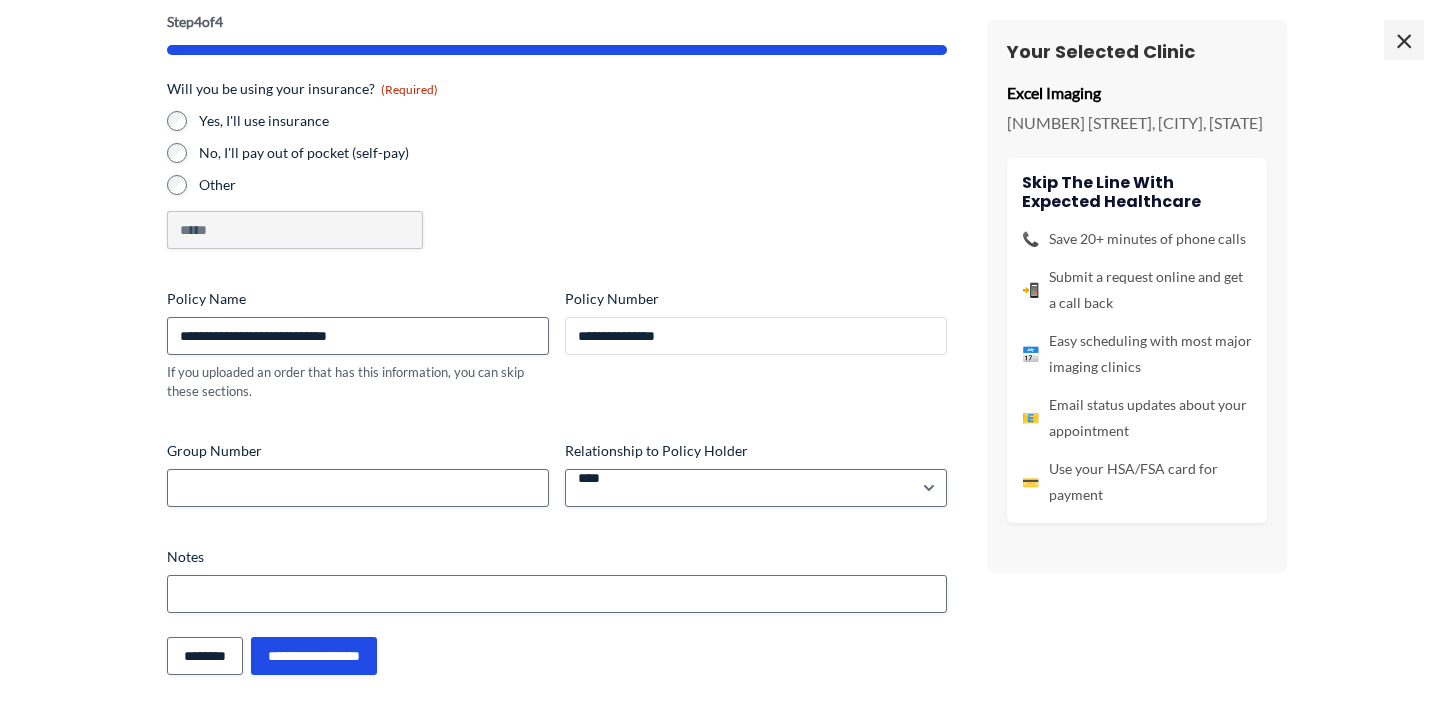scroll, scrollTop: 109, scrollLeft: 0, axis: vertical 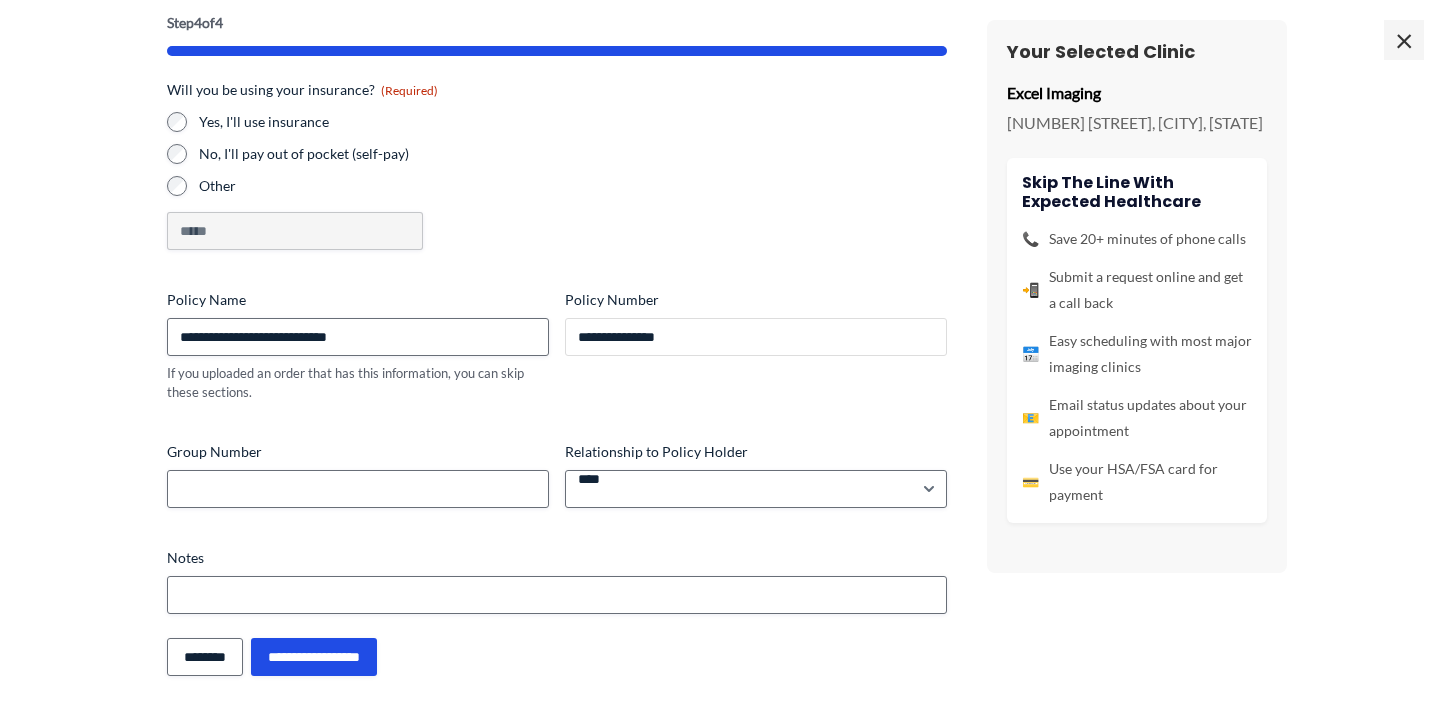 type on "**********" 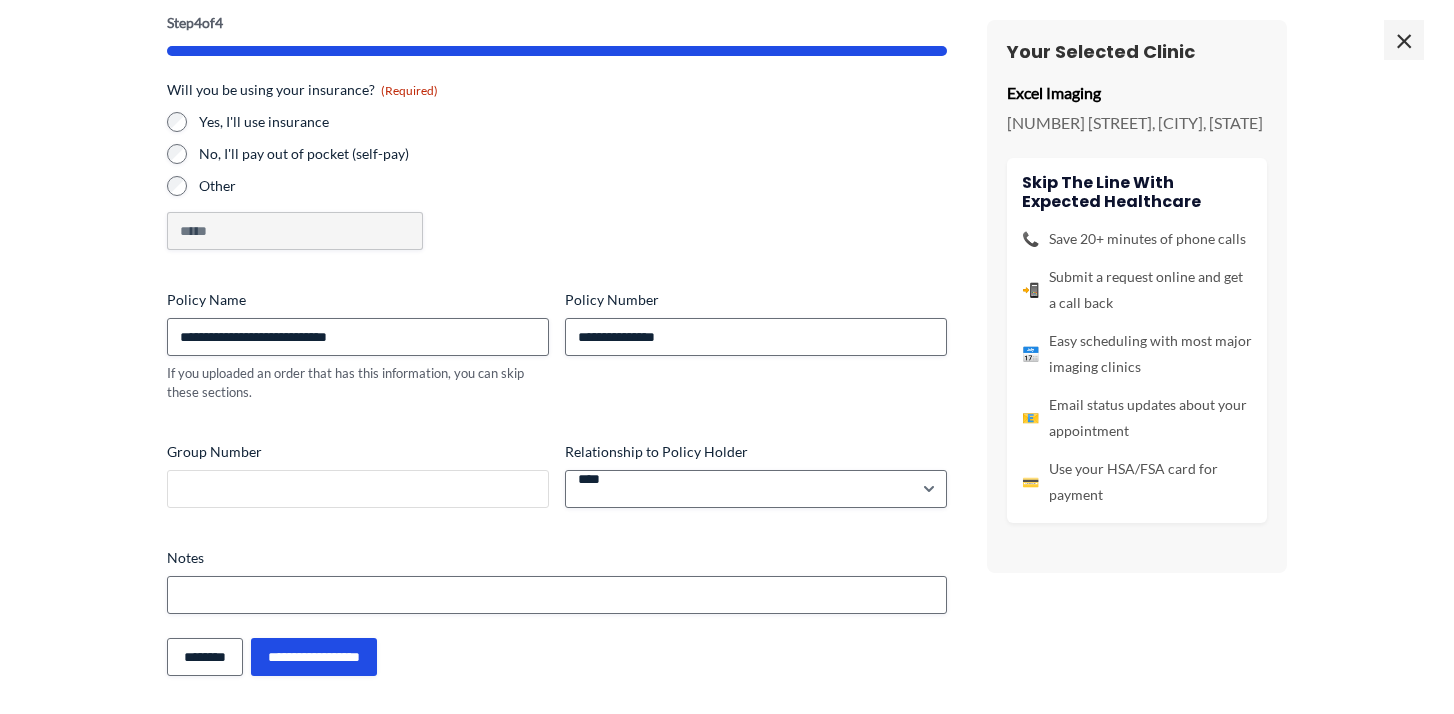 click on "Group Number" at bounding box center [358, 489] 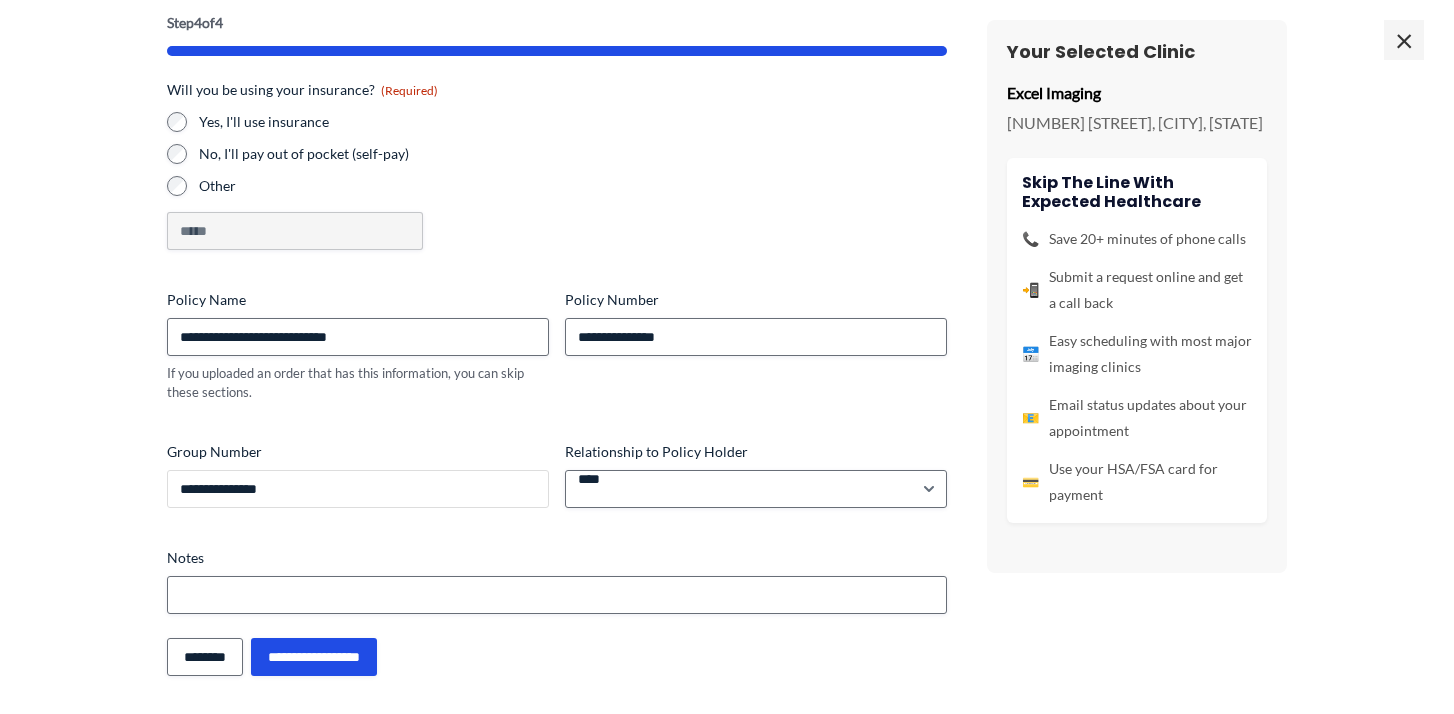 click on "**********" at bounding box center [358, 489] 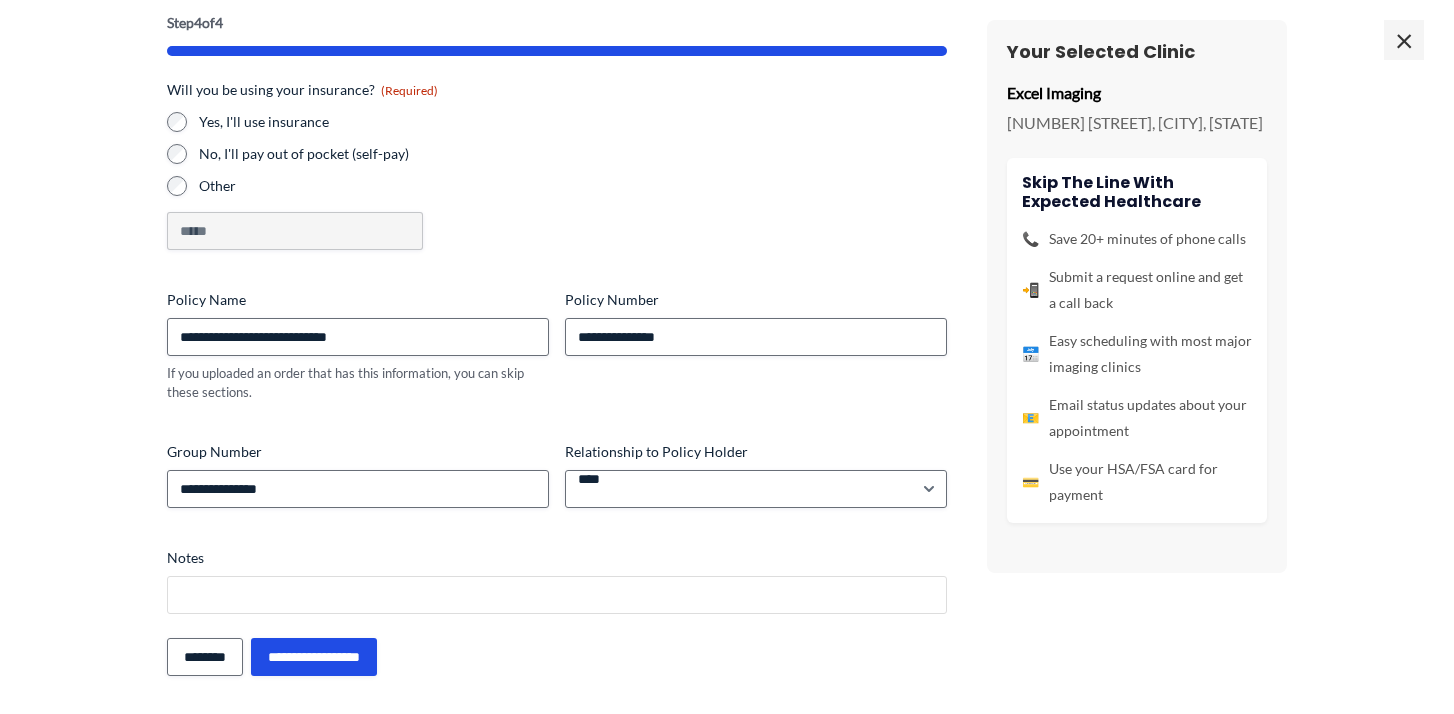 click on "Notes" at bounding box center [557, 595] 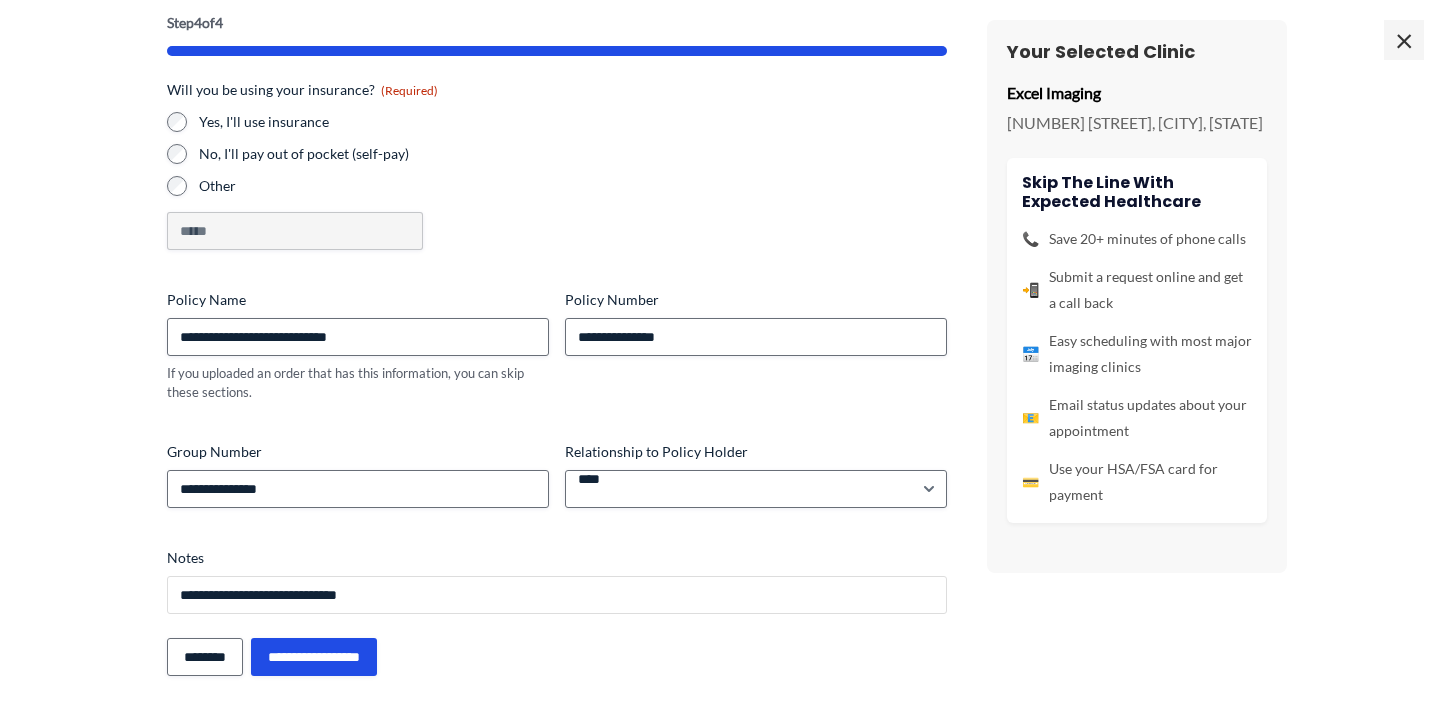 scroll, scrollTop: 840, scrollLeft: 0, axis: vertical 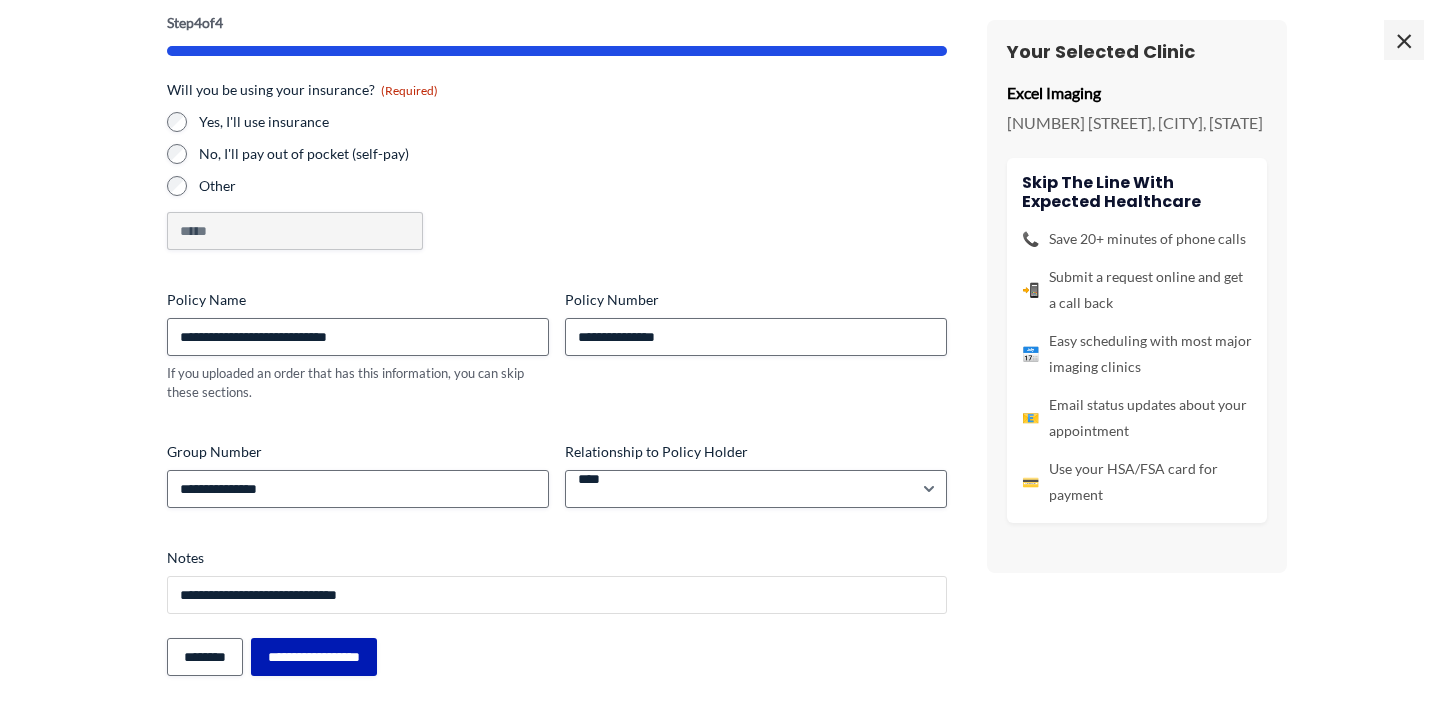 type on "**********" 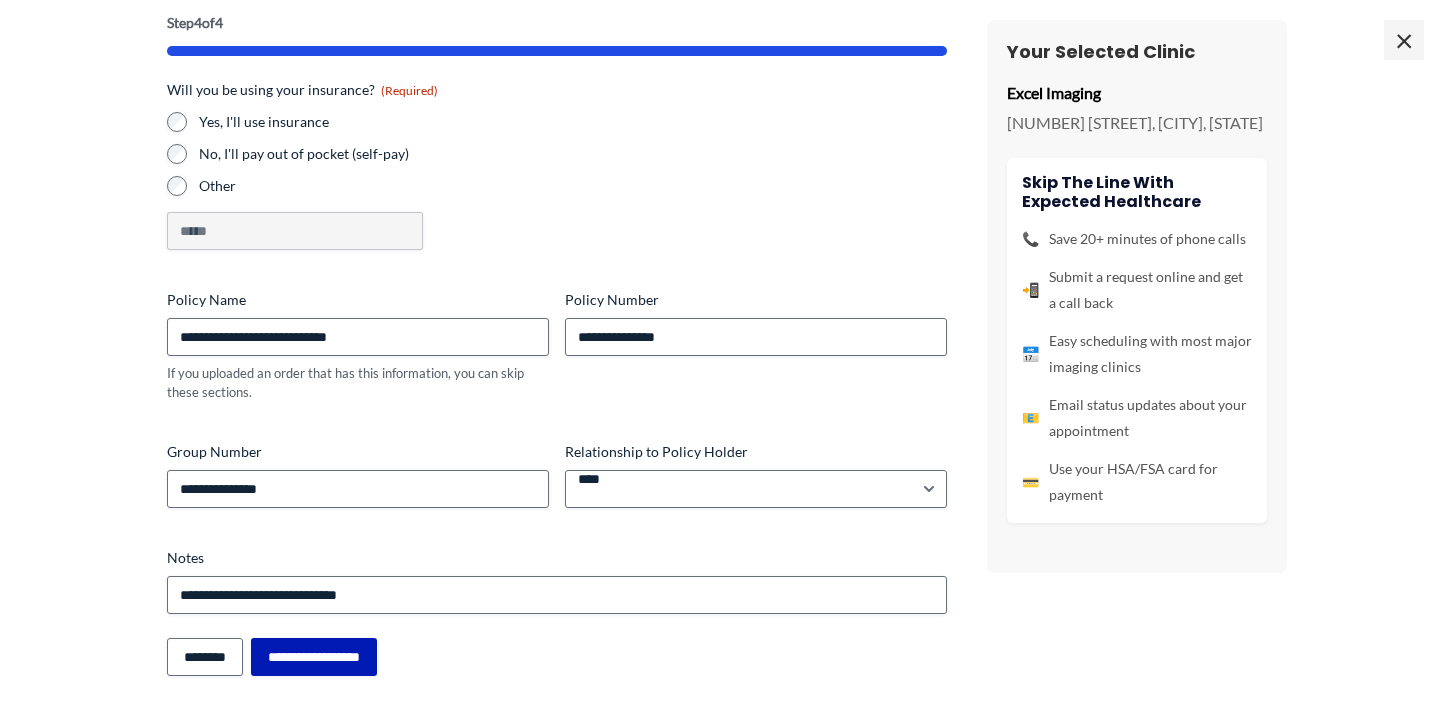 click on "**********" at bounding box center [314, 657] 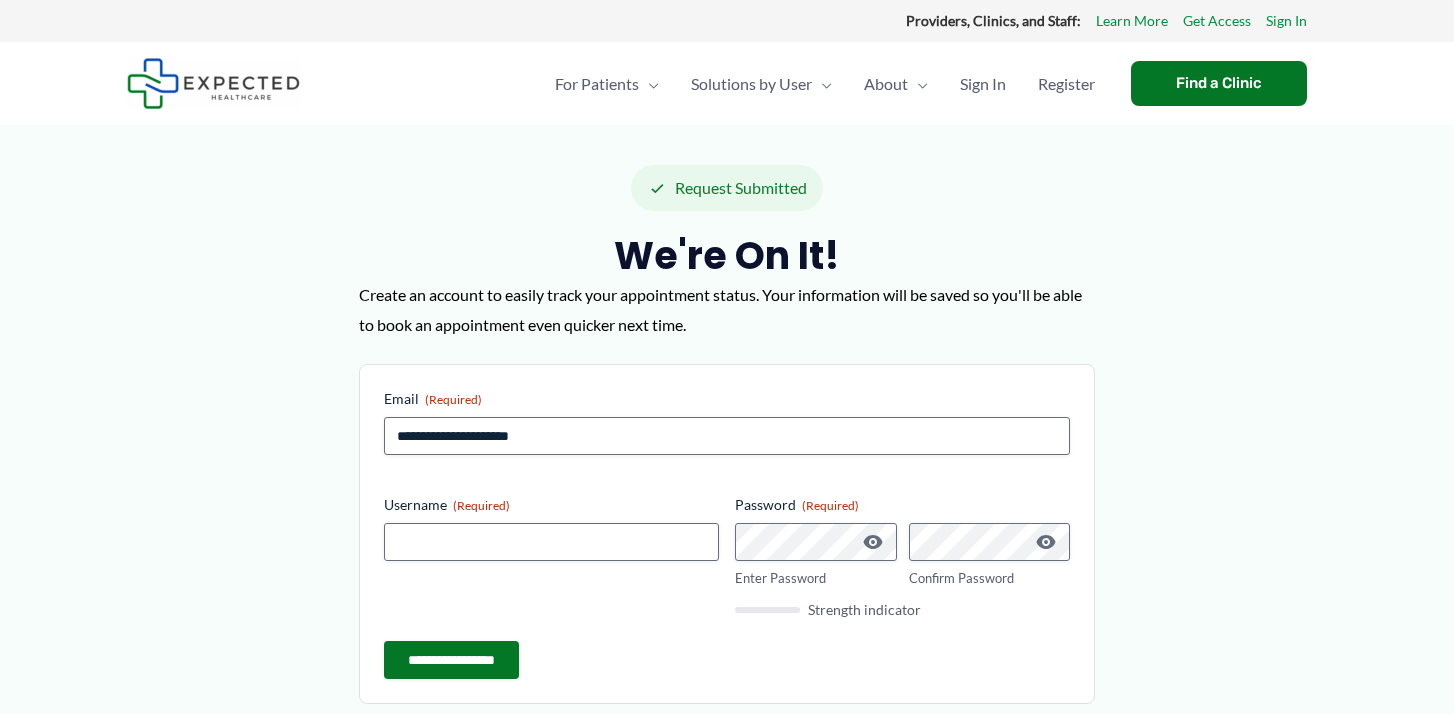 scroll, scrollTop: 0, scrollLeft: 0, axis: both 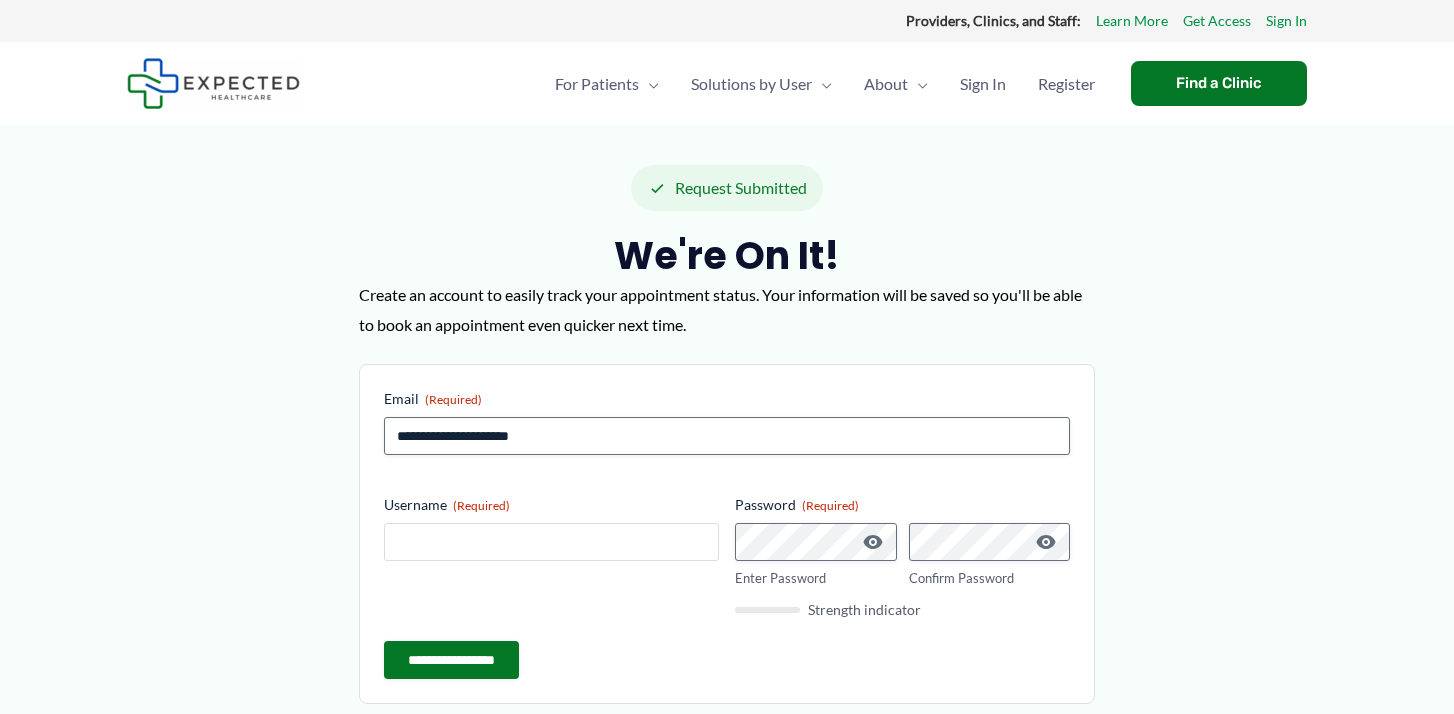 click on "Username (Required)" at bounding box center (551, 542) 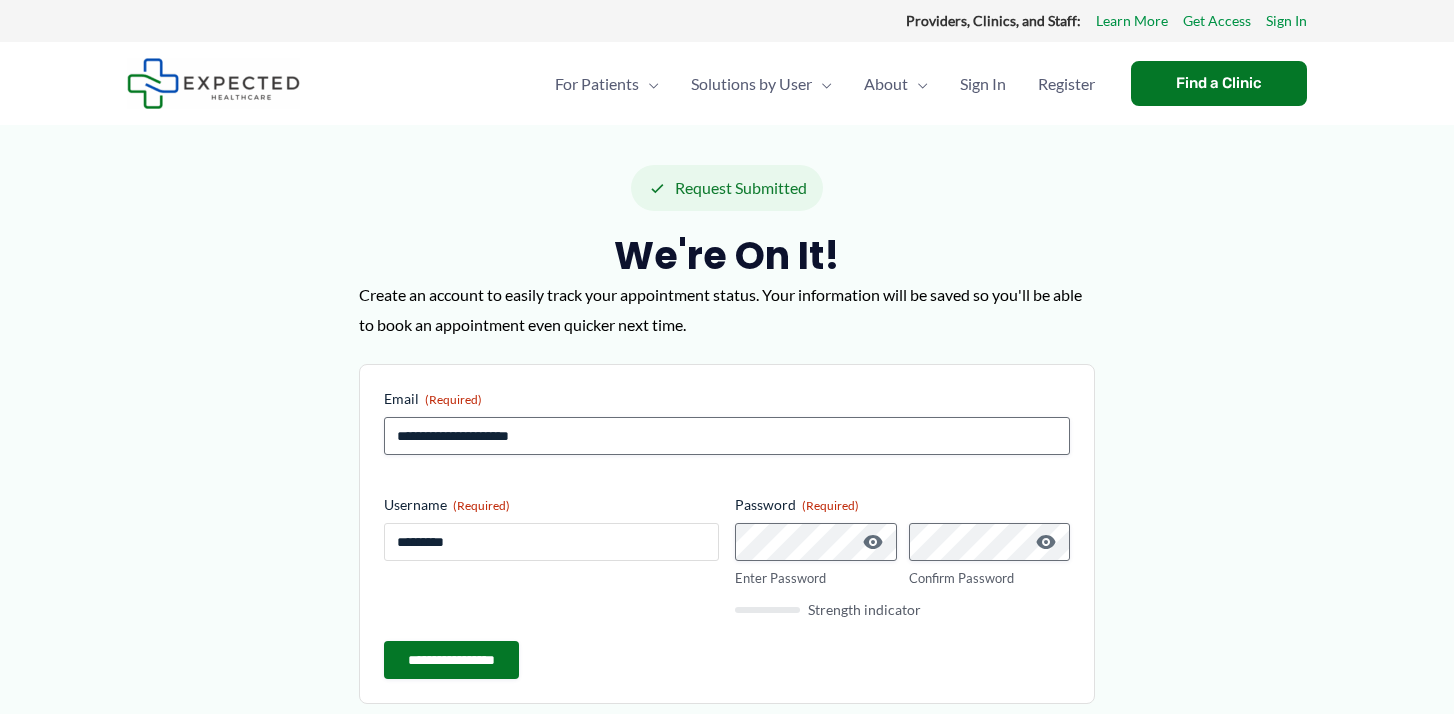 type on "*********" 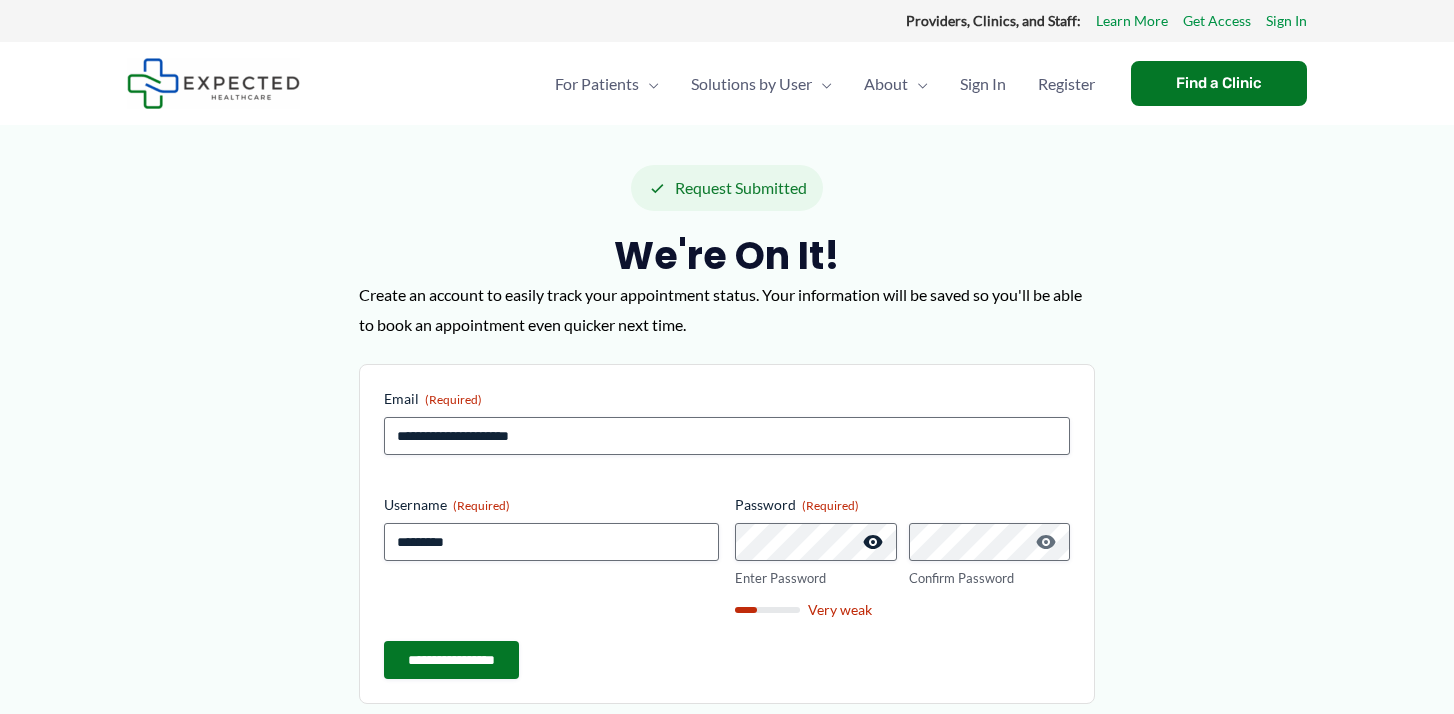 click at bounding box center (873, 542) 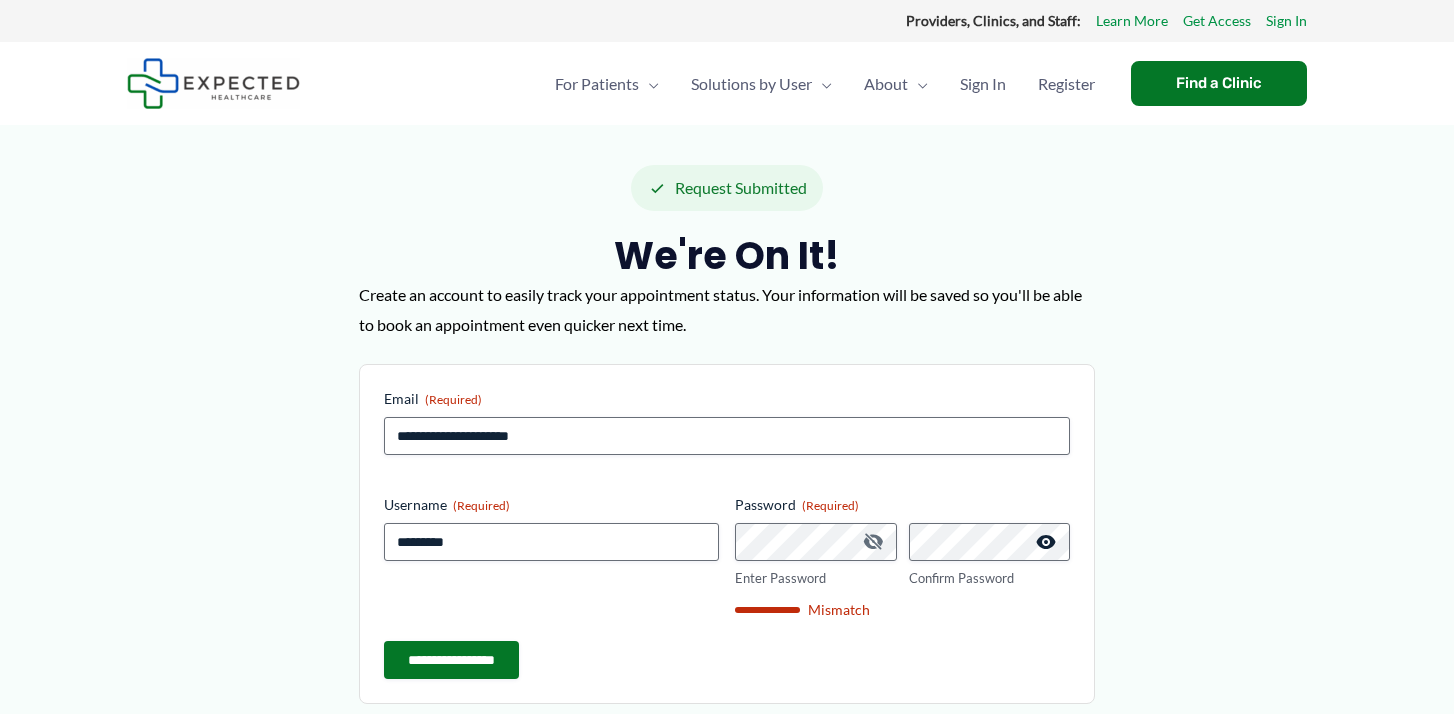 click at bounding box center [1046, 542] 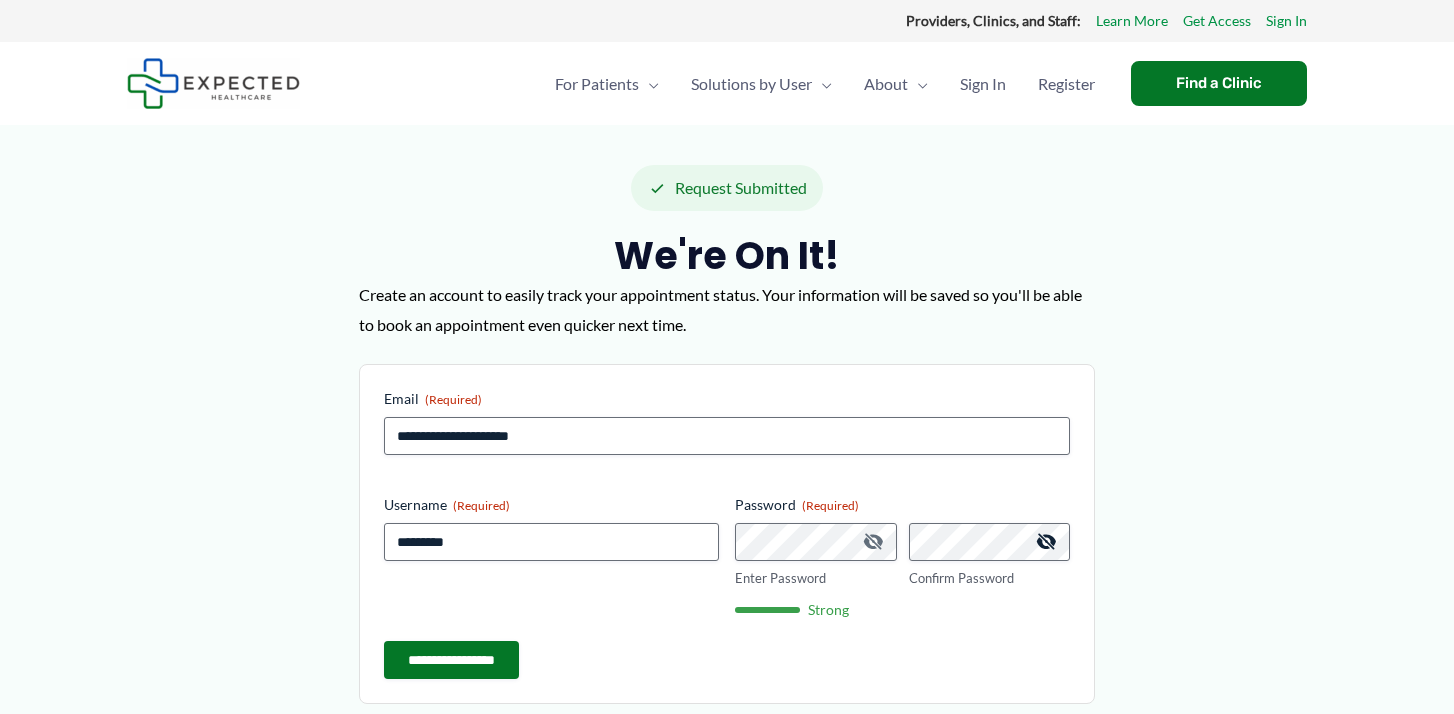 click at bounding box center (1046, 542) 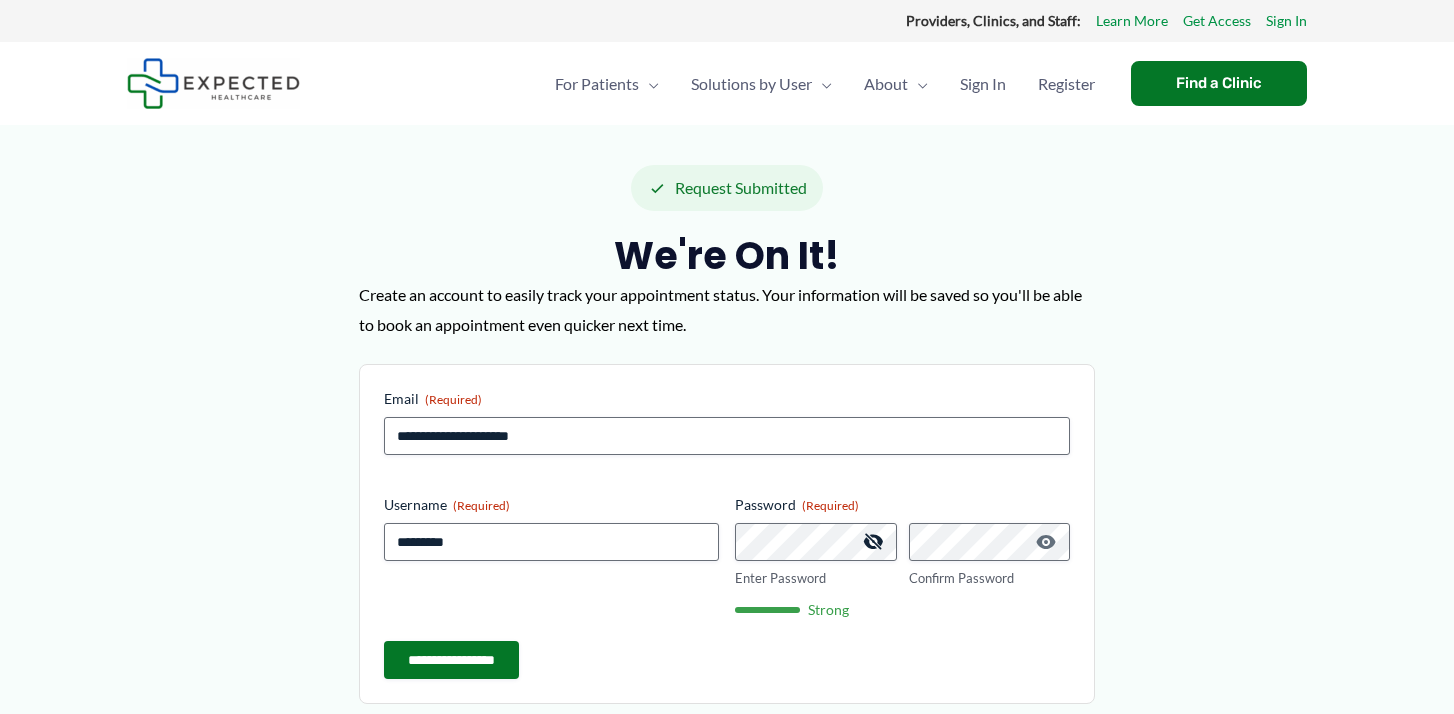 click at bounding box center (873, 542) 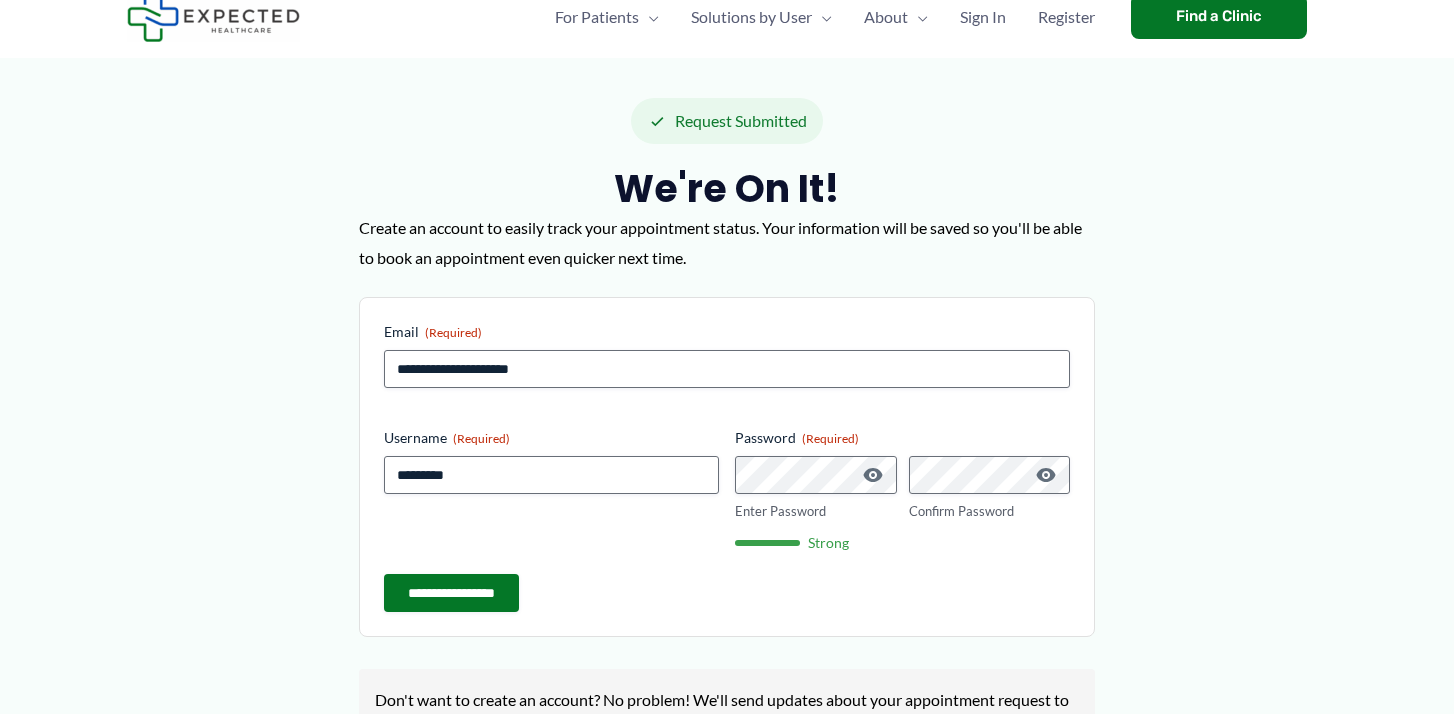 scroll, scrollTop: 89, scrollLeft: 0, axis: vertical 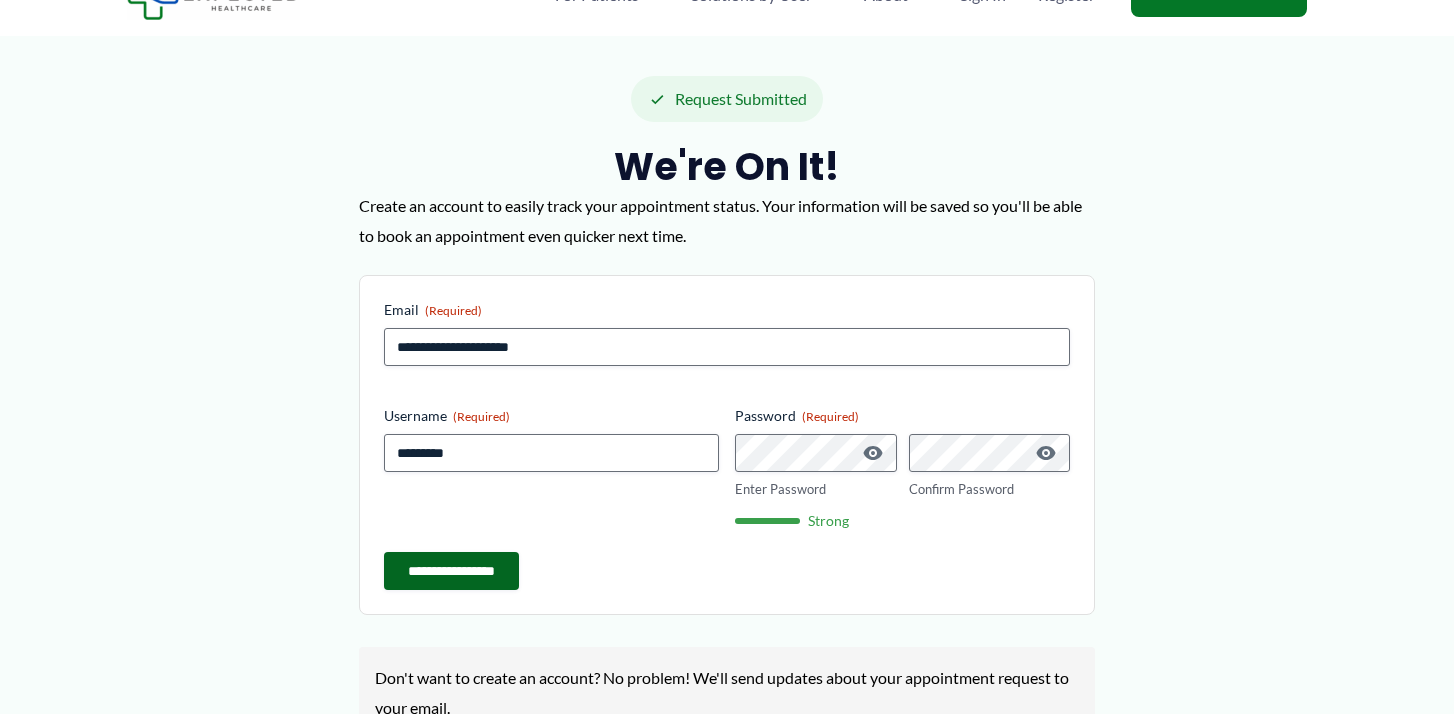 click on "**********" at bounding box center [451, 571] 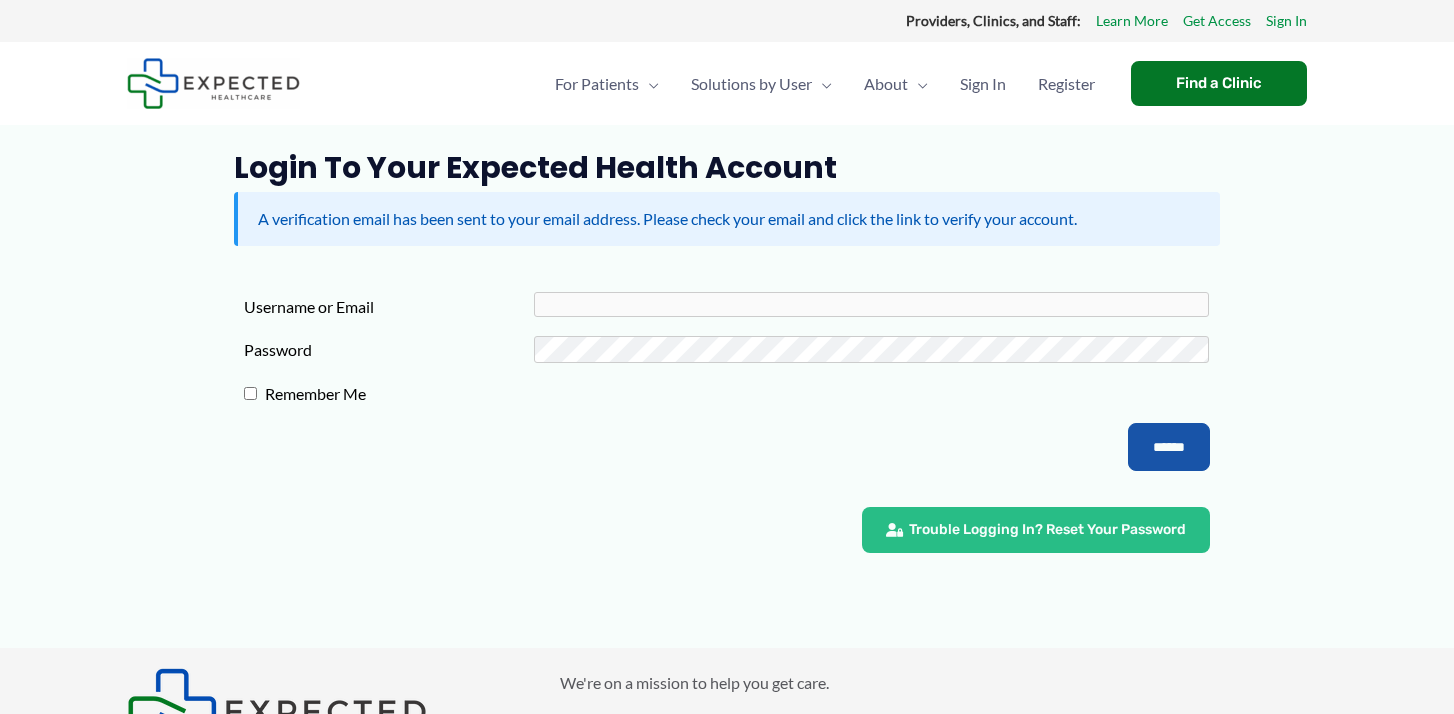 scroll, scrollTop: 0, scrollLeft: 0, axis: both 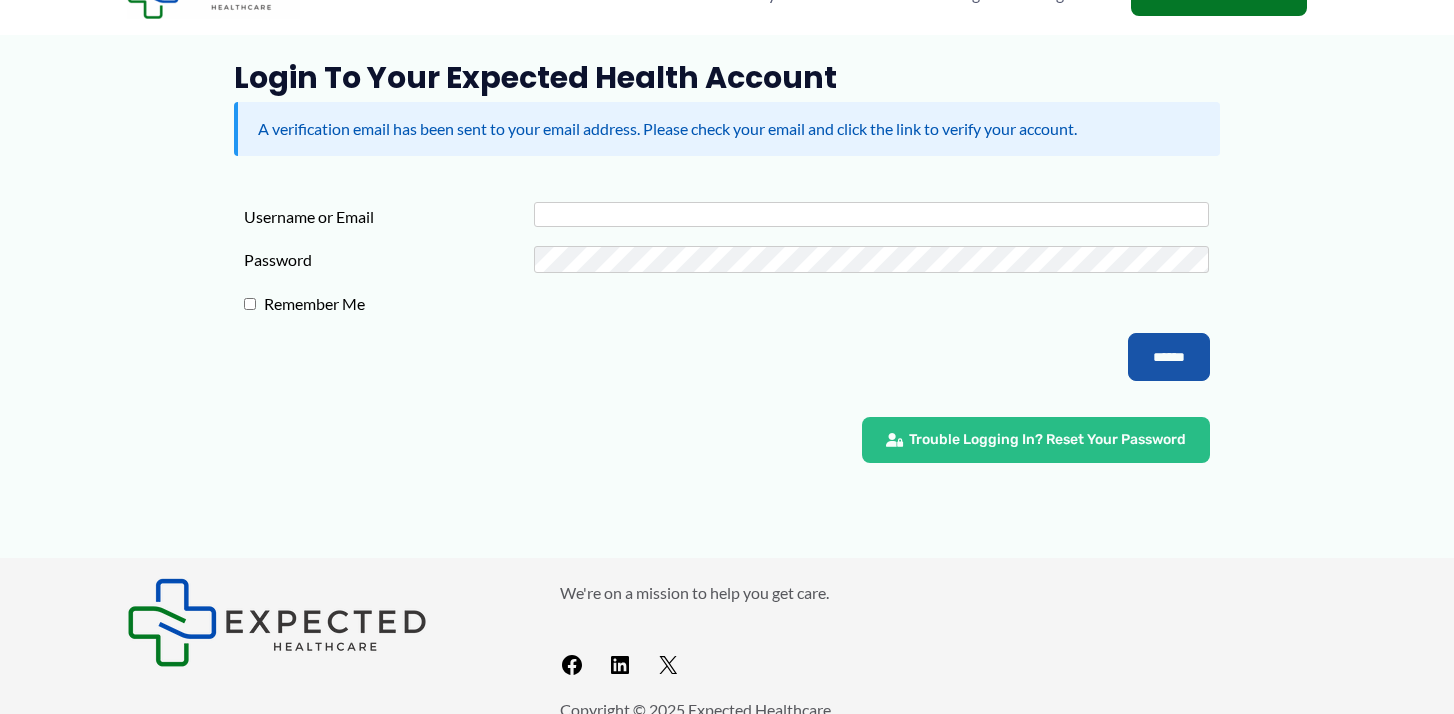 click on "Username or Email" at bounding box center [872, 214] 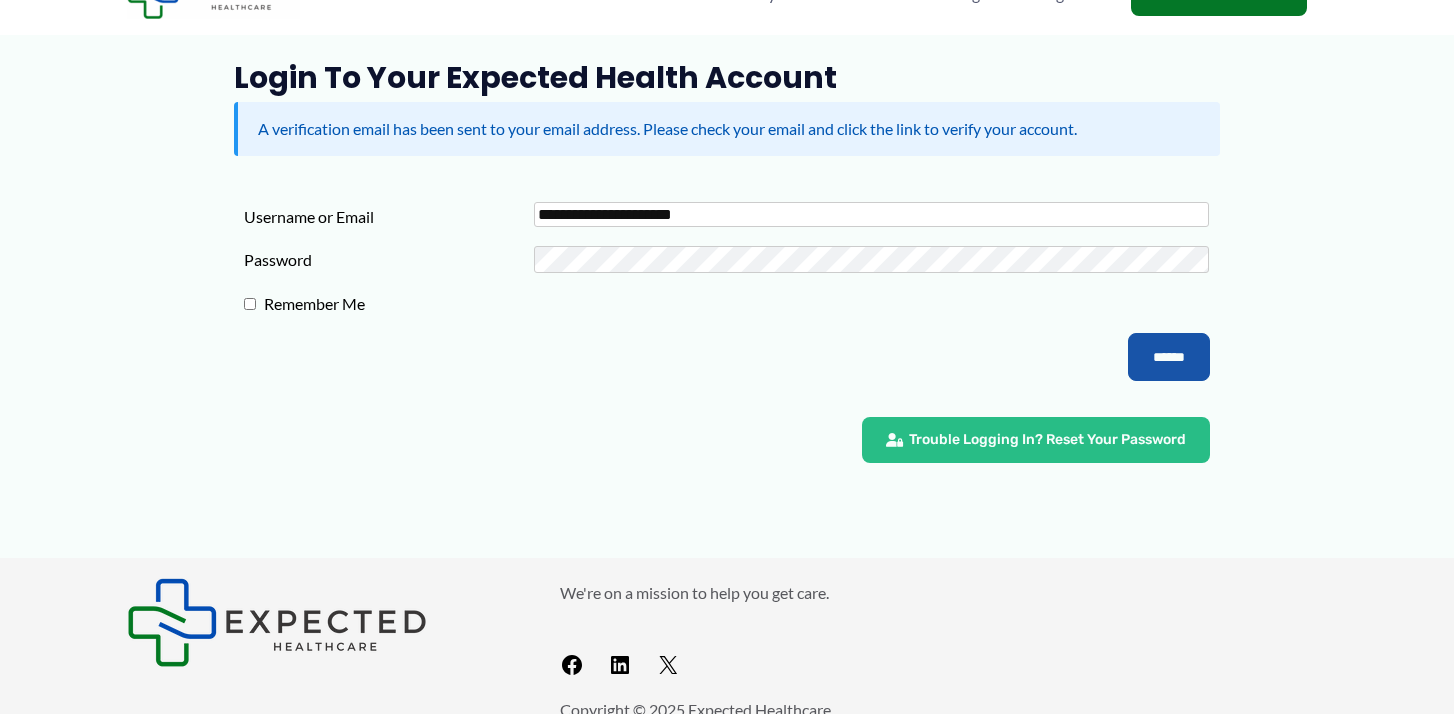 type on "**********" 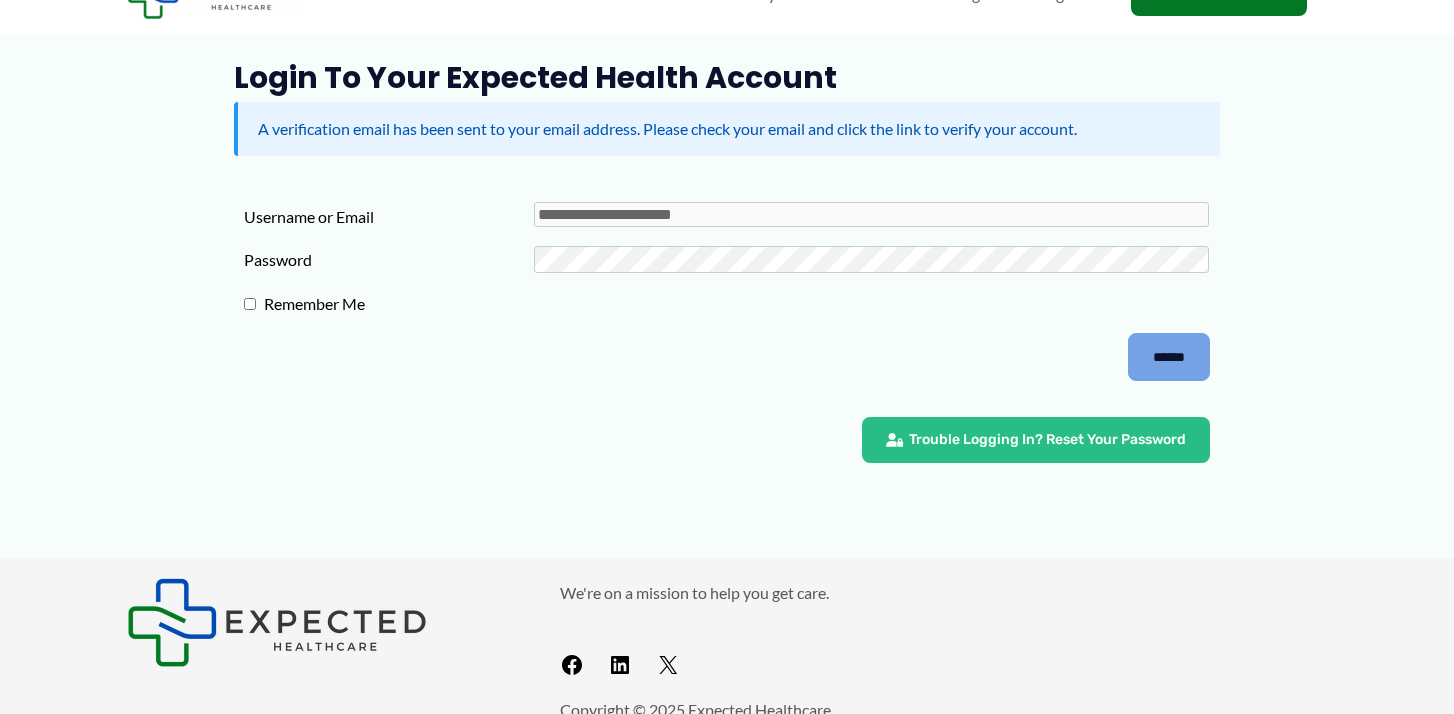 click on "******" at bounding box center (1169, 357) 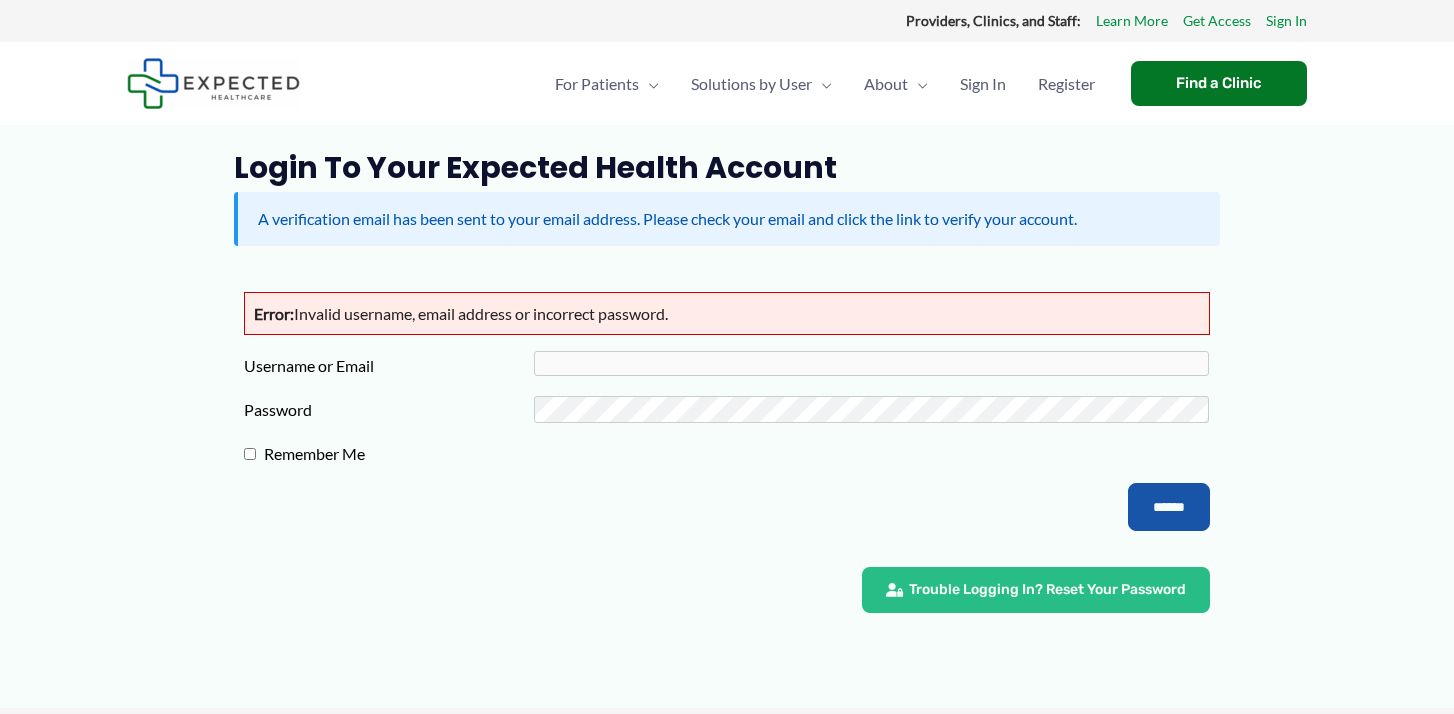scroll, scrollTop: 0, scrollLeft: 0, axis: both 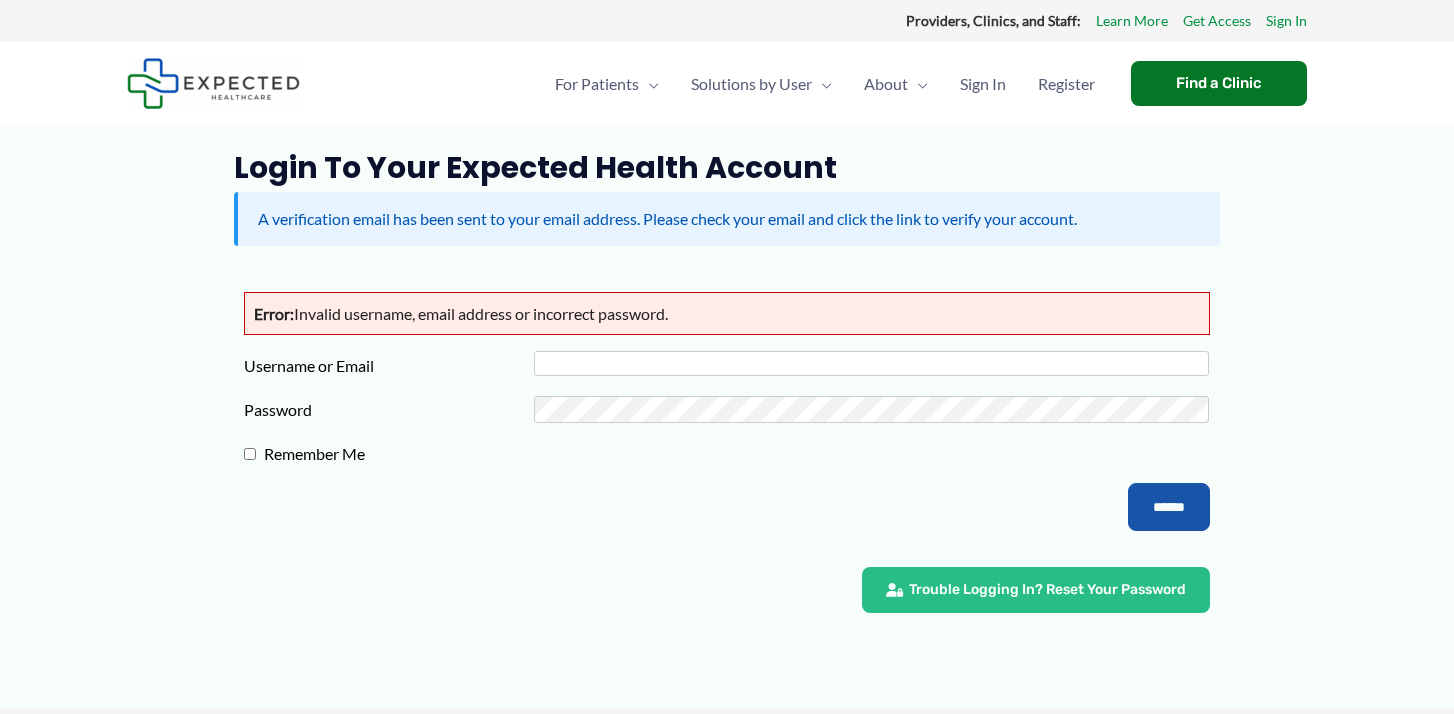 click on "Username or Email" at bounding box center [872, 363] 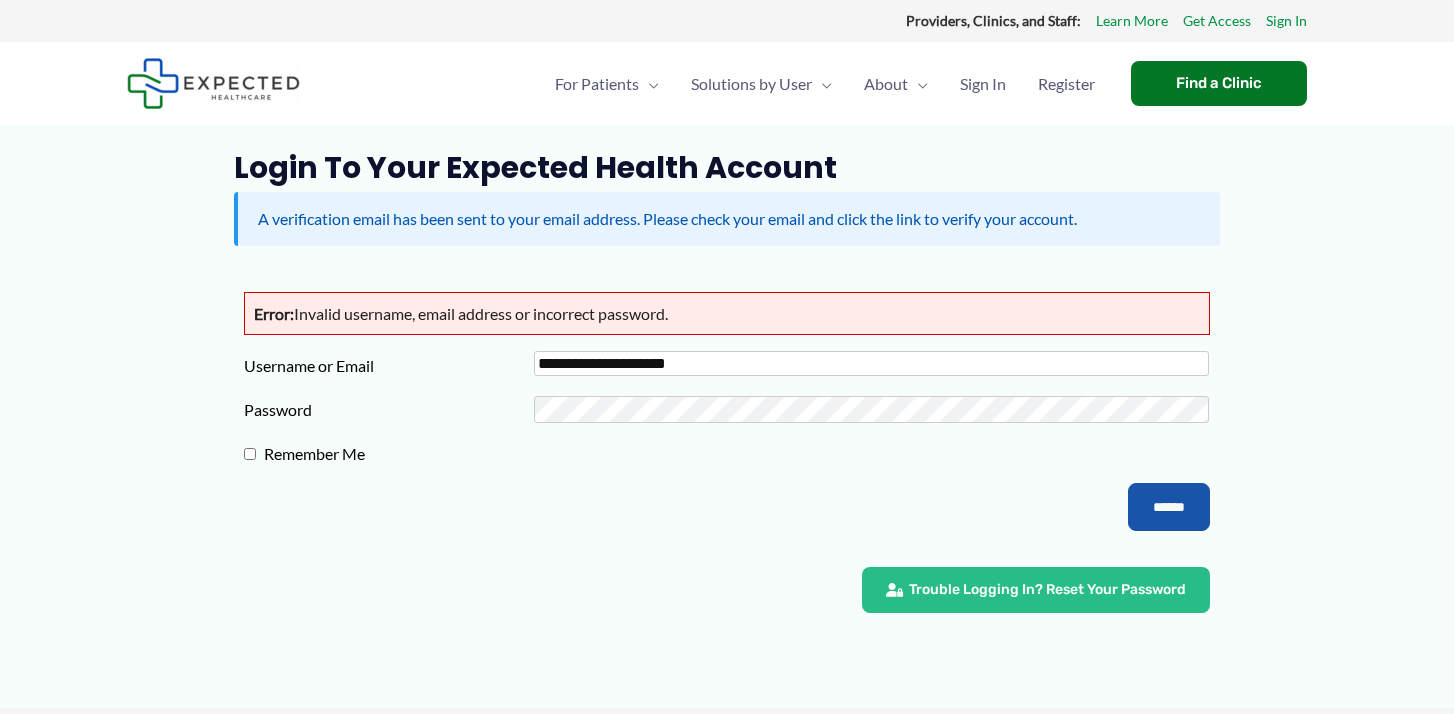 type on "**********" 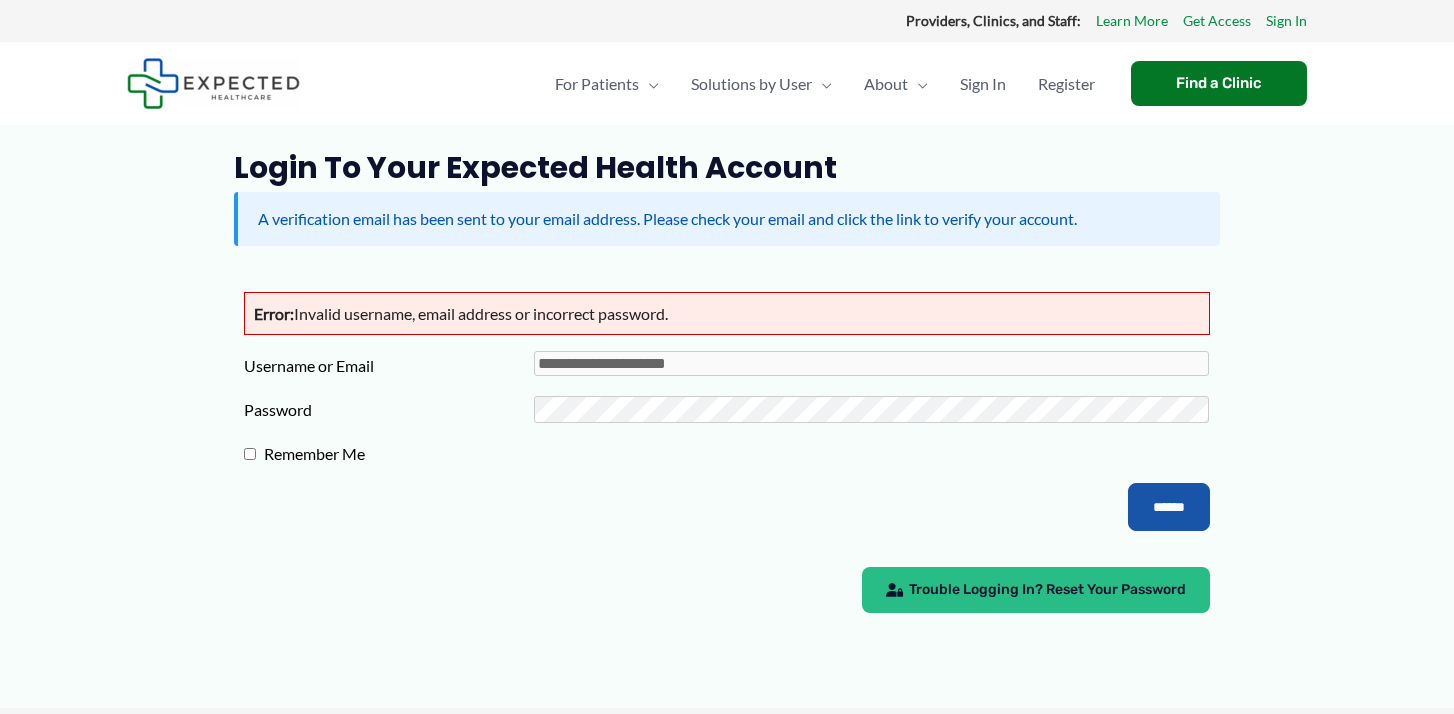 click on "Trouble Logging In? Reset Your Password" at bounding box center [1047, 590] 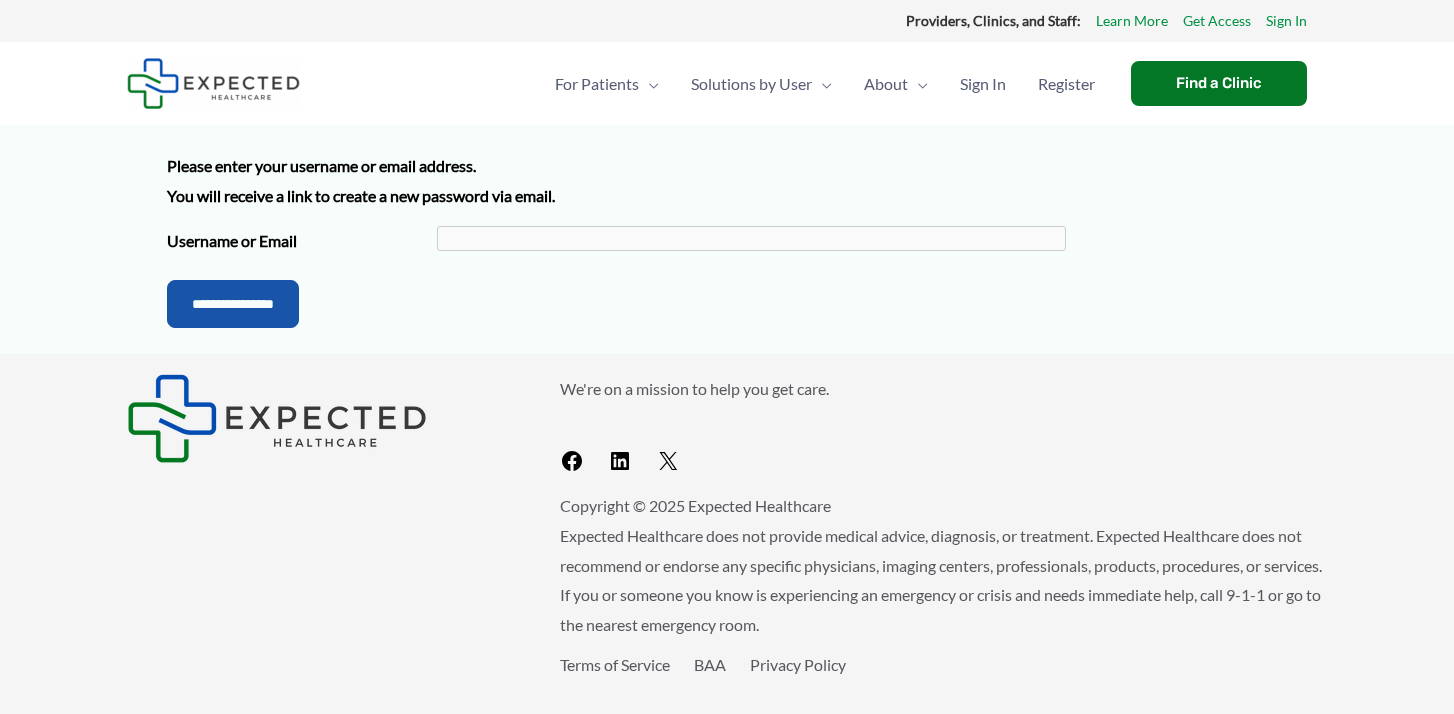 scroll, scrollTop: 0, scrollLeft: 0, axis: both 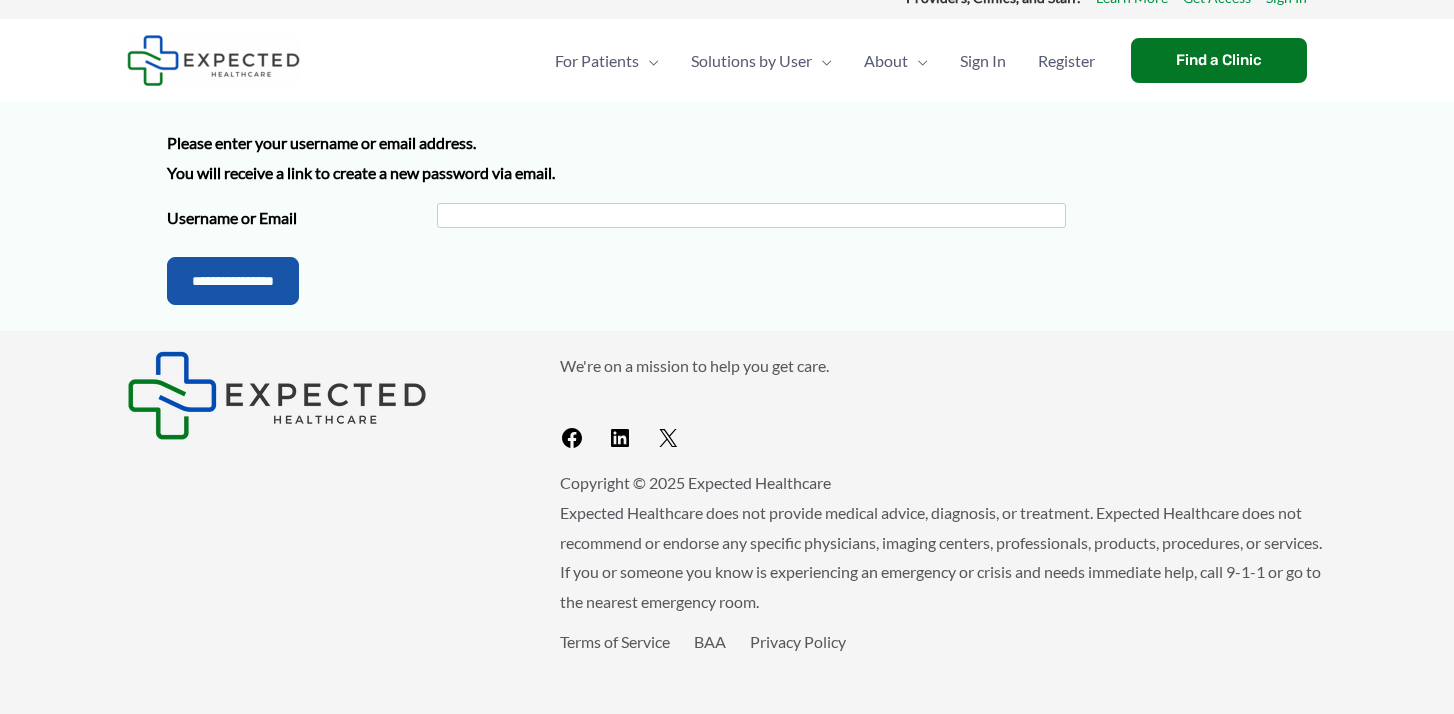 click on "Username or Email" at bounding box center [751, 215] 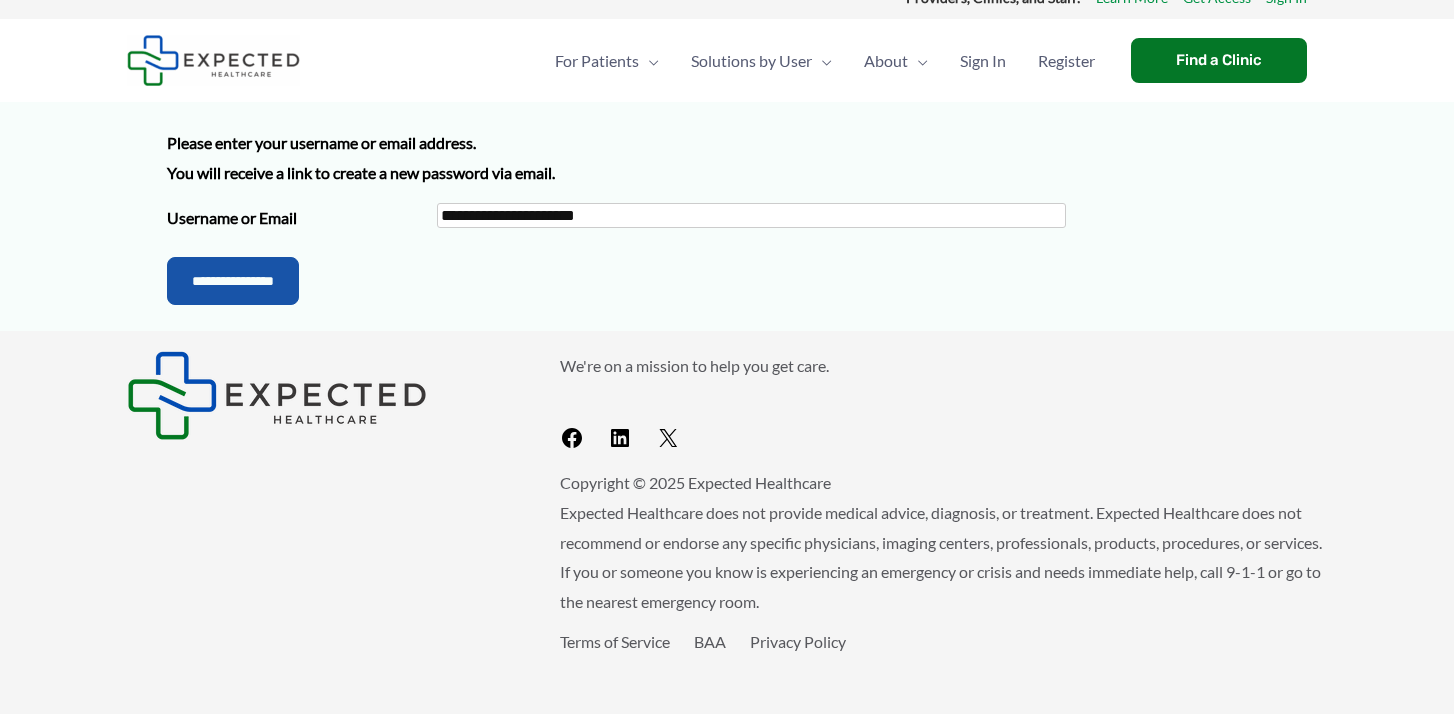 type on "**********" 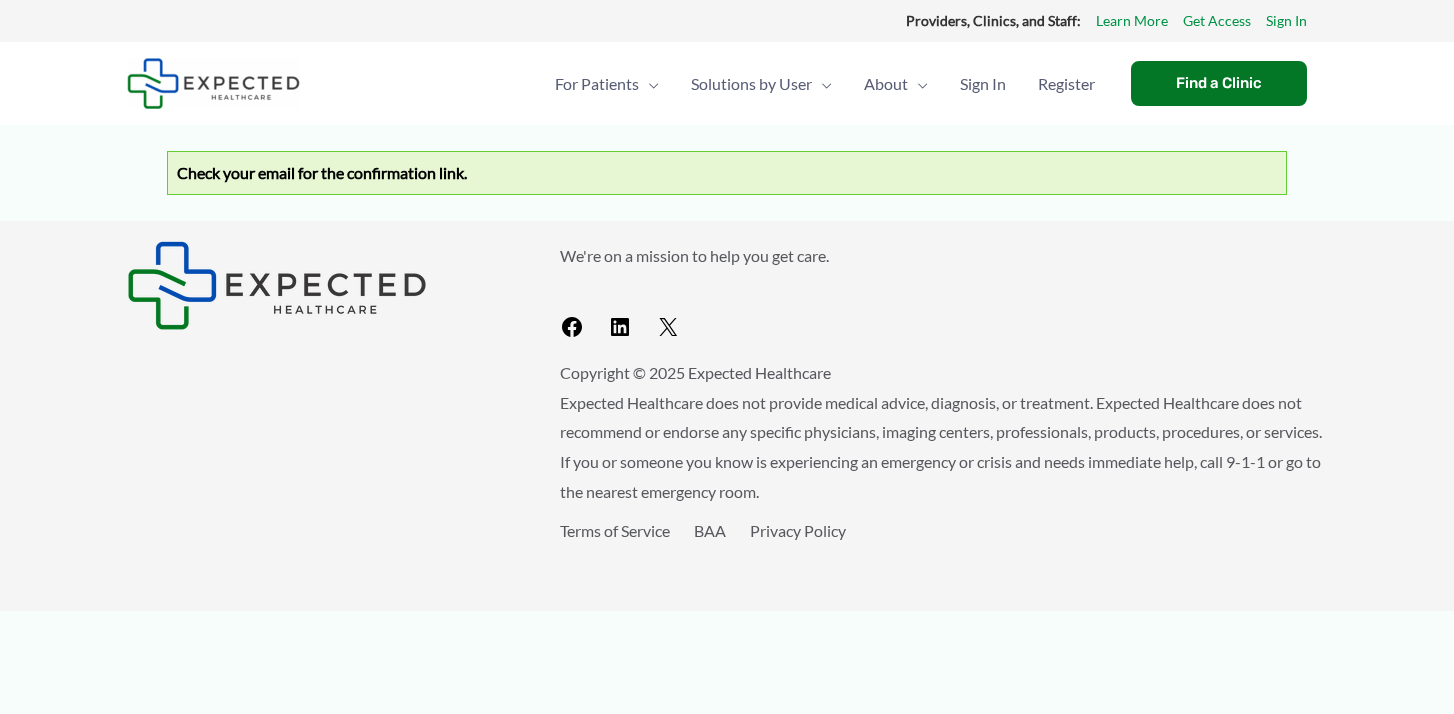 scroll, scrollTop: 0, scrollLeft: 0, axis: both 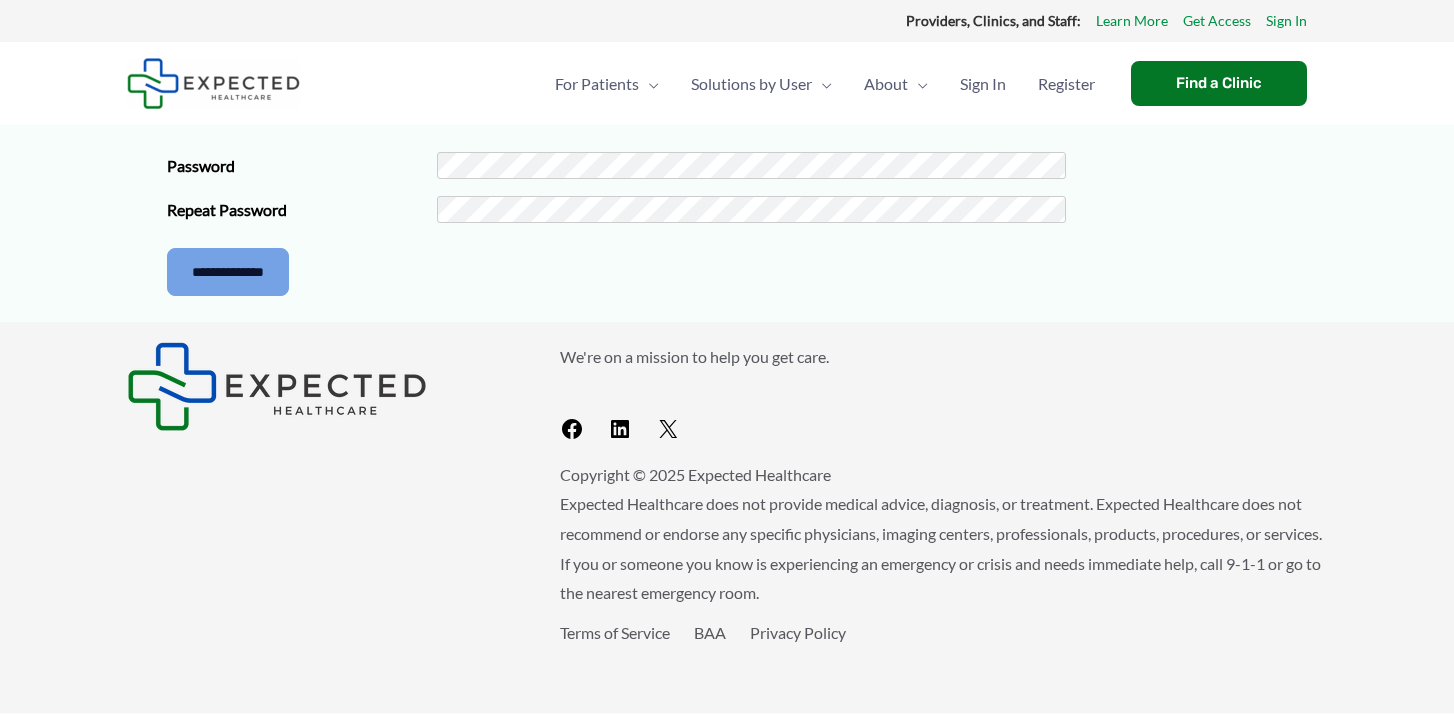 click on "**********" at bounding box center [228, 272] 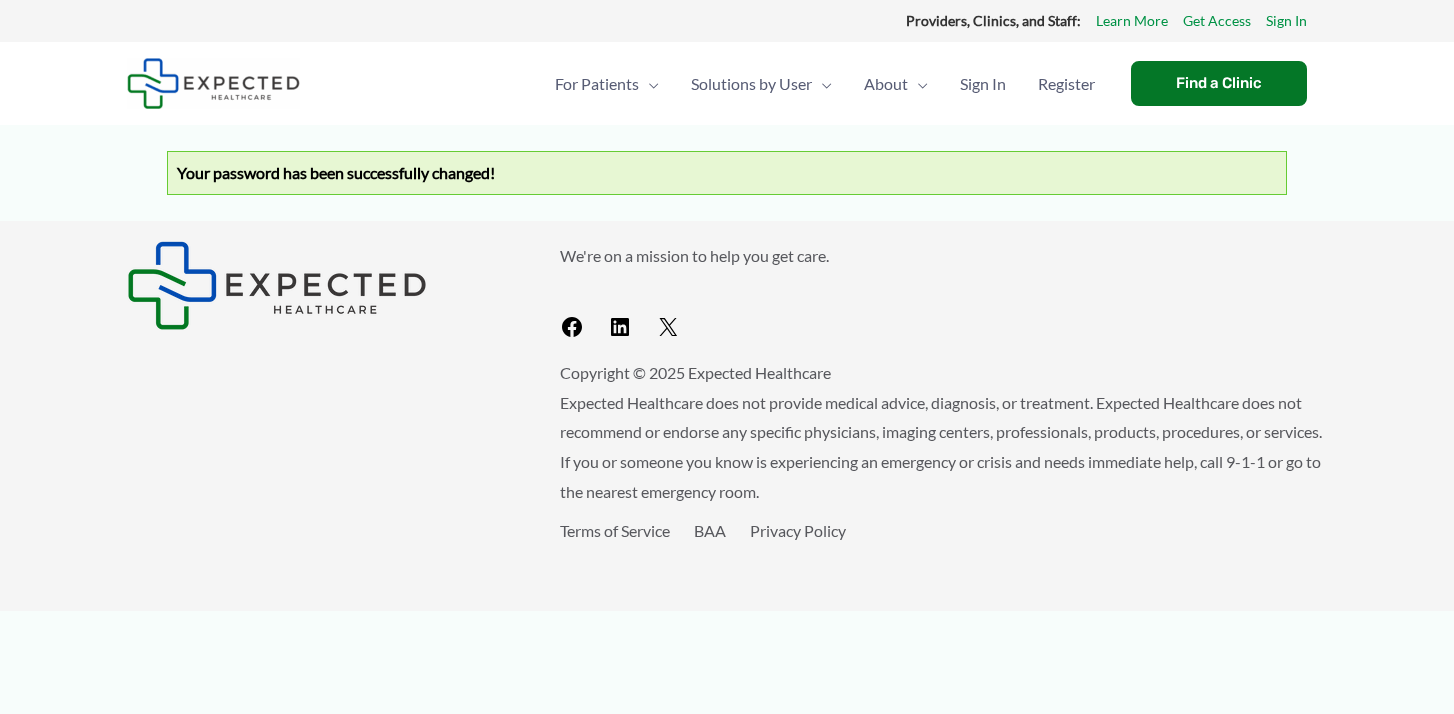 scroll, scrollTop: 0, scrollLeft: 0, axis: both 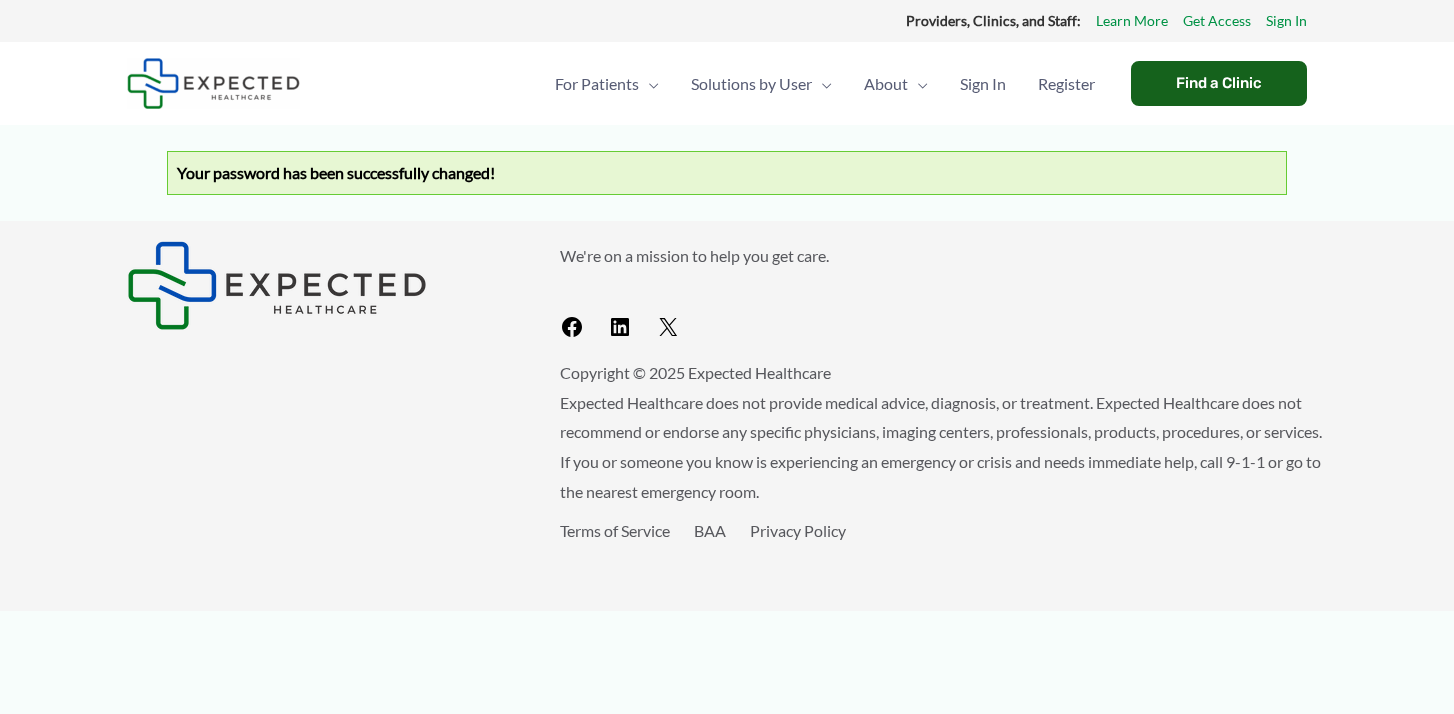 click on "Find a Clinic" at bounding box center [1219, 83] 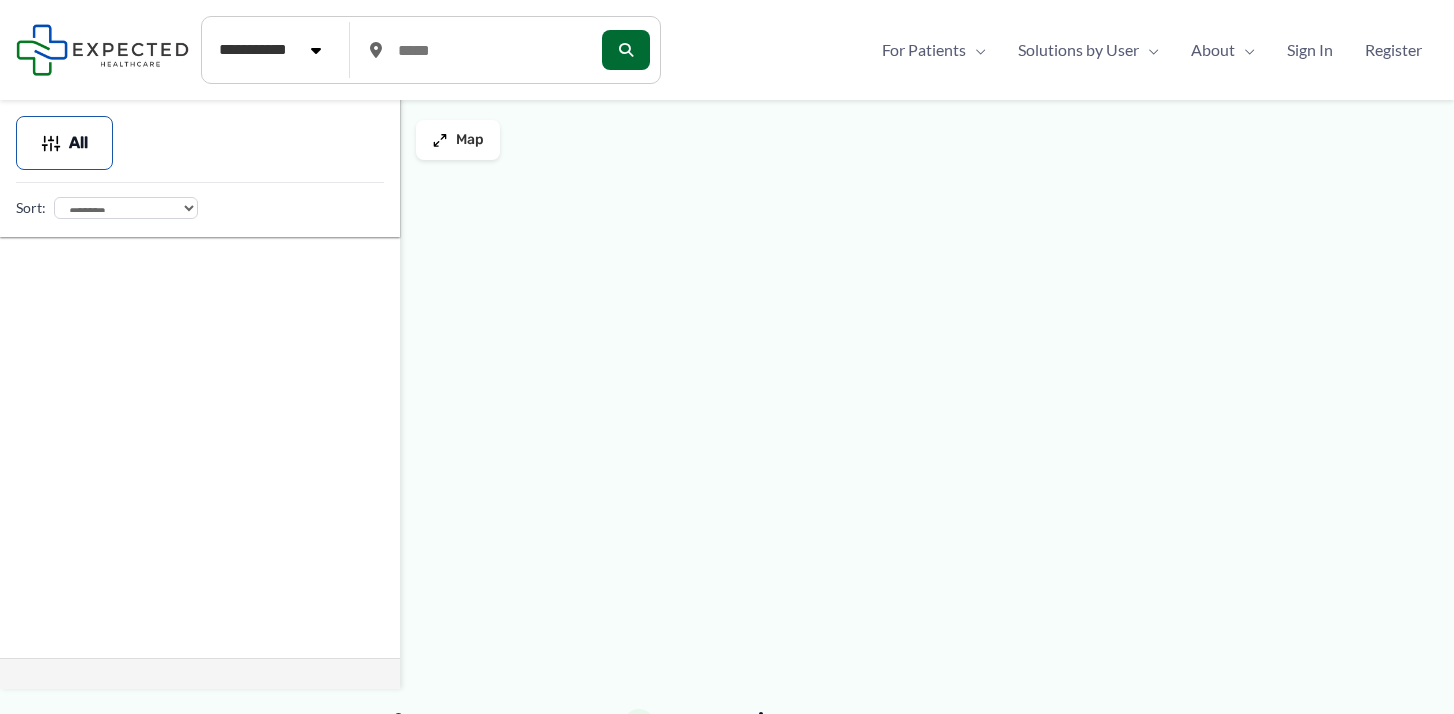 scroll, scrollTop: 0, scrollLeft: 0, axis: both 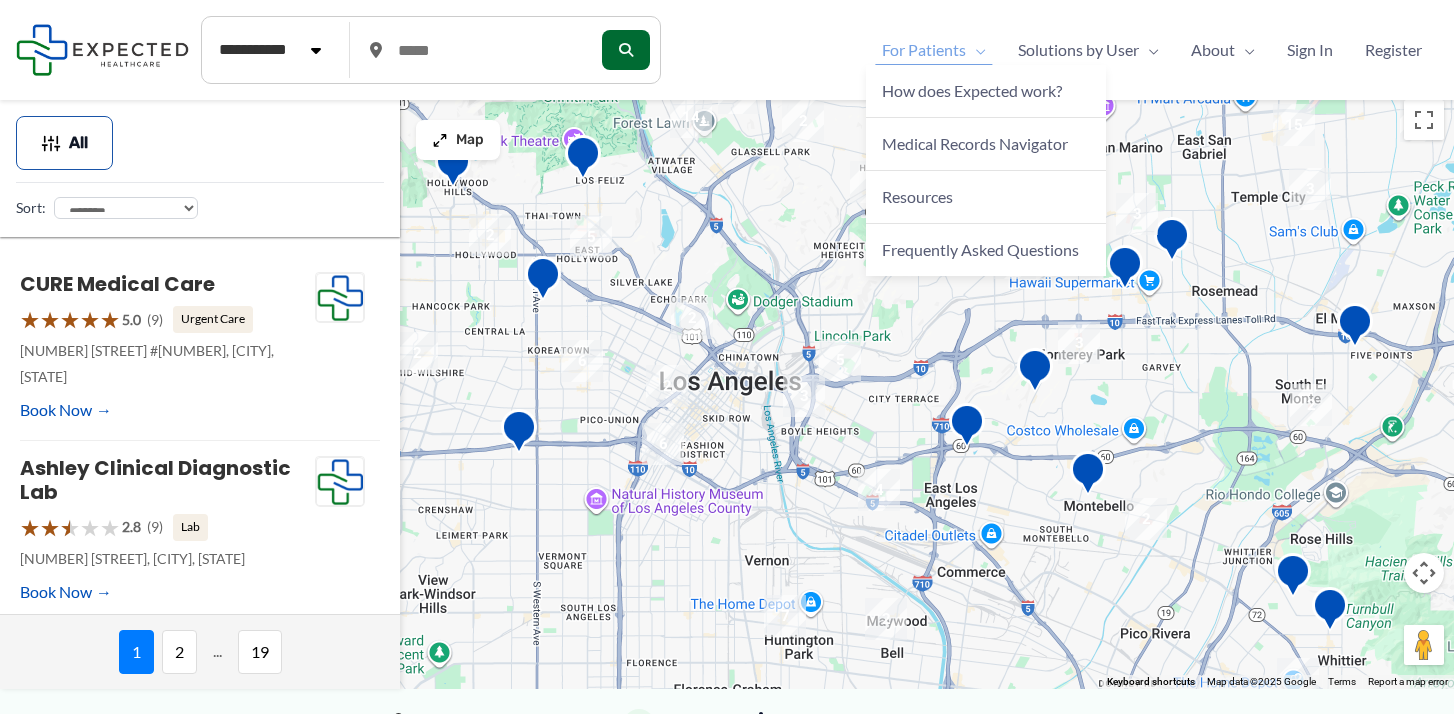 click on "For Patients" at bounding box center [924, 50] 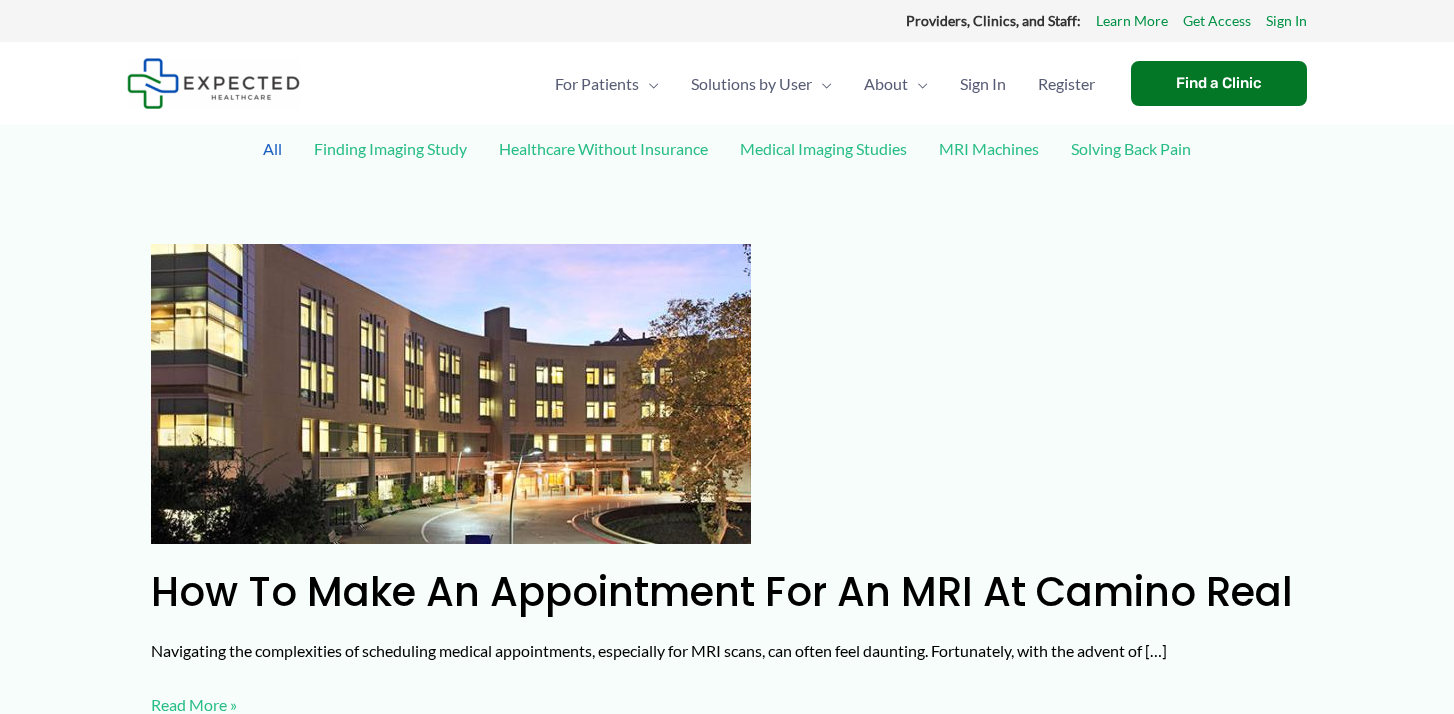 scroll, scrollTop: 0, scrollLeft: 0, axis: both 